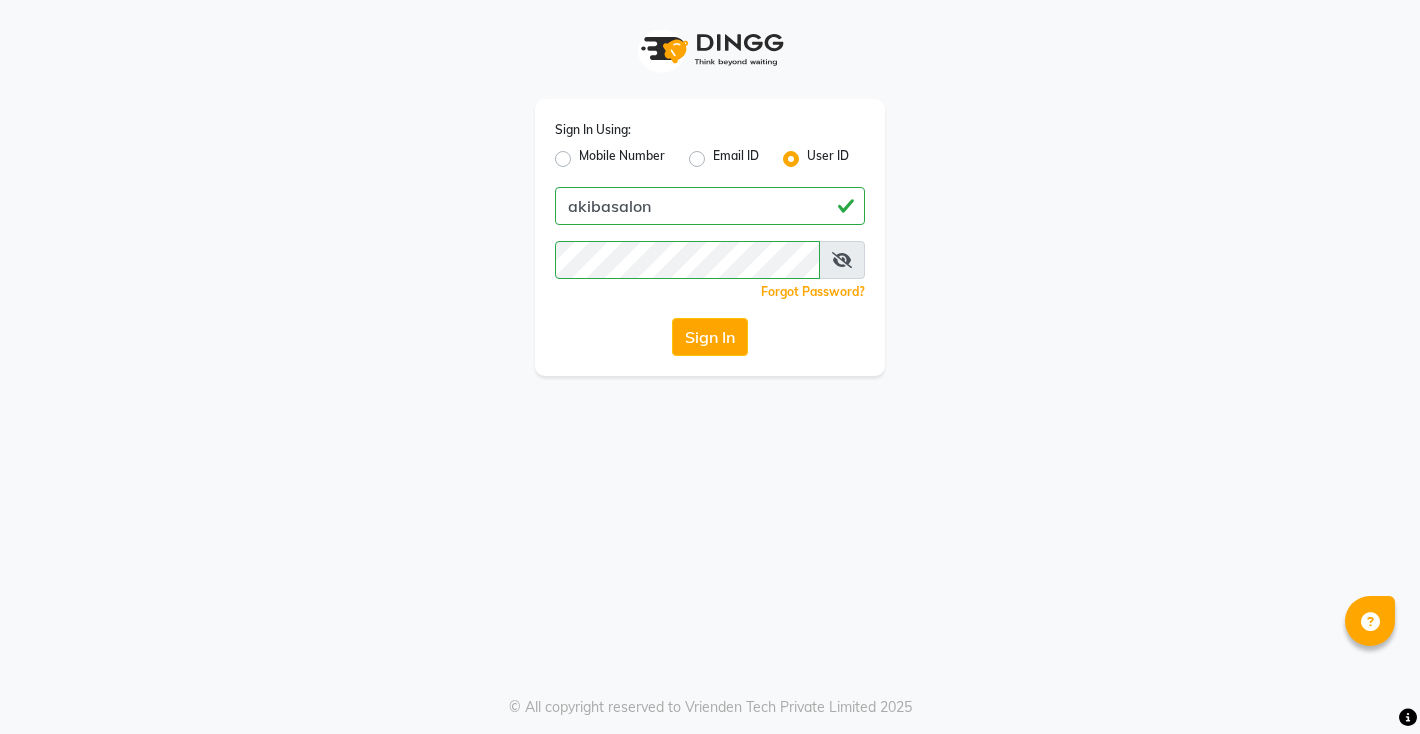 scroll, scrollTop: 0, scrollLeft: 0, axis: both 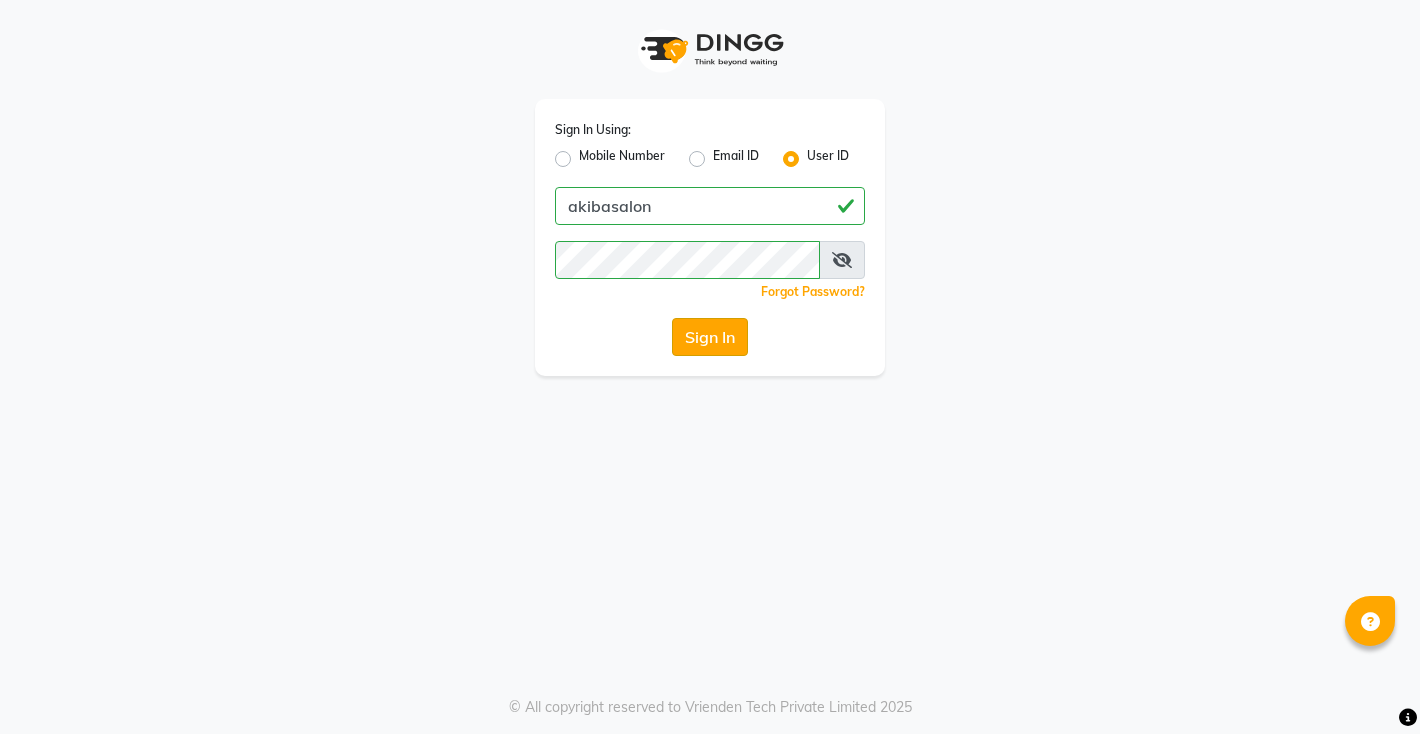click on "Sign In" 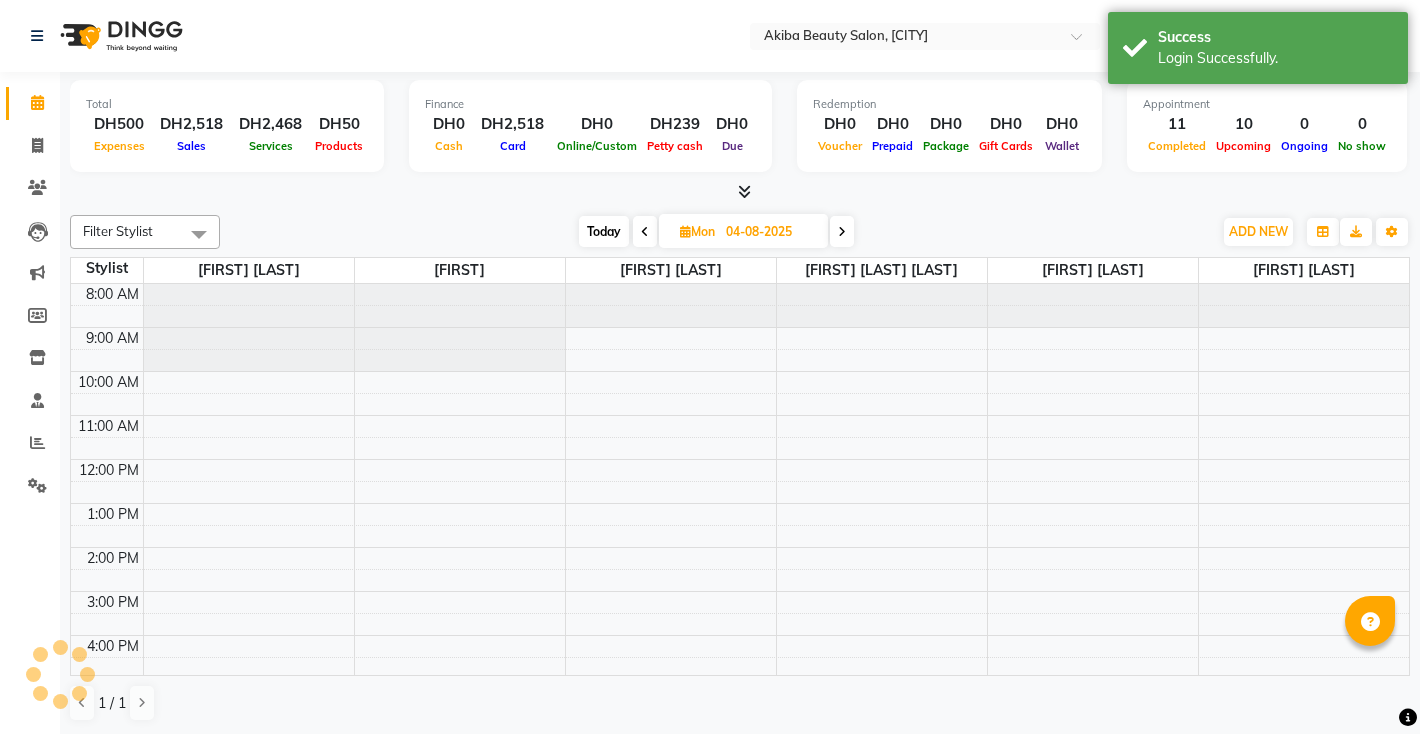 scroll, scrollTop: 0, scrollLeft: 0, axis: both 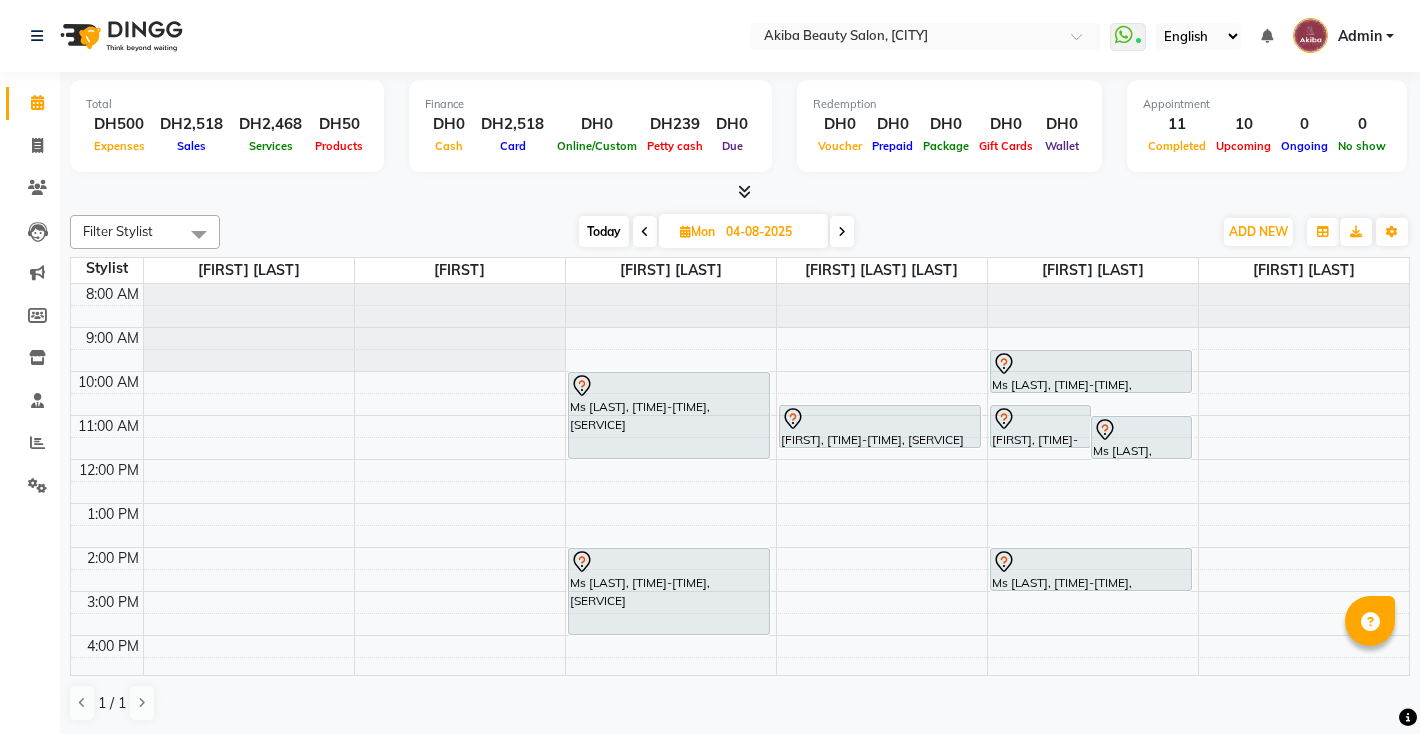 click at bounding box center (645, 232) 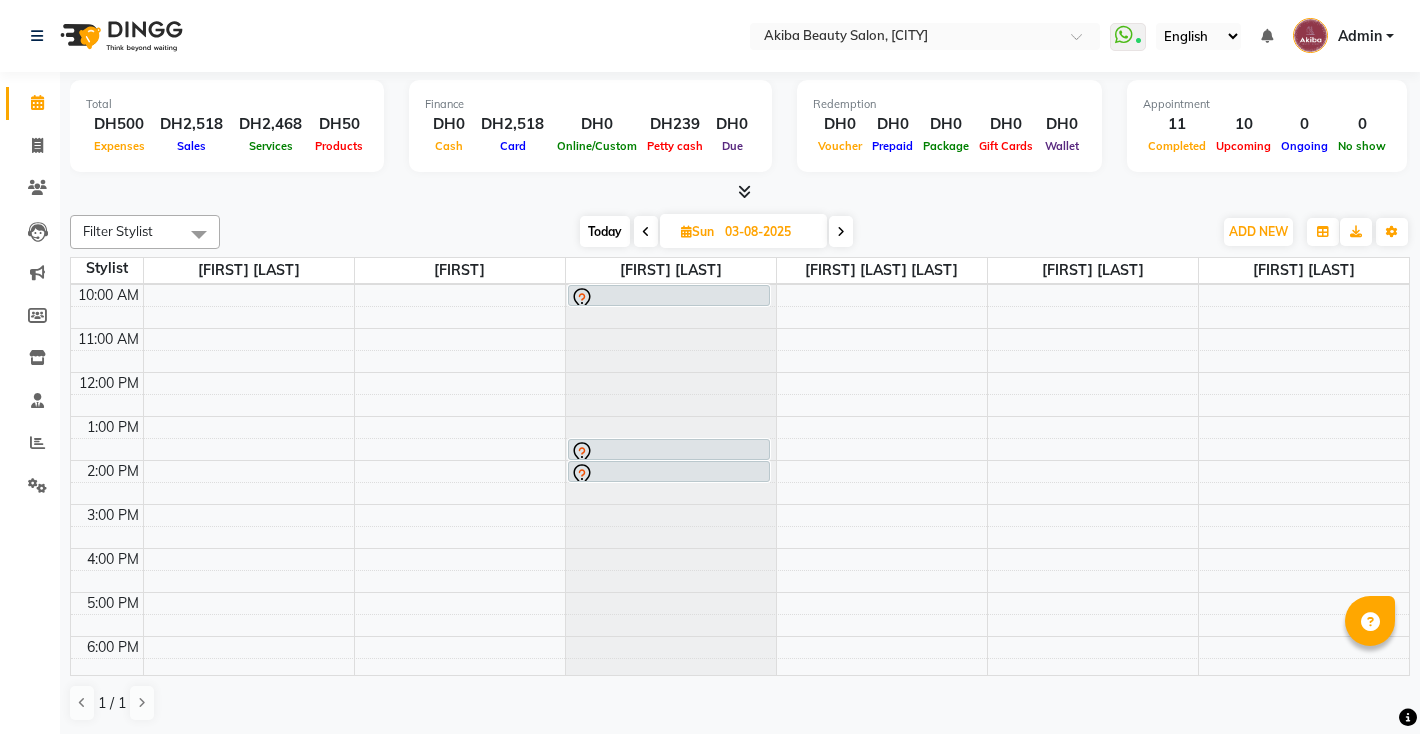 scroll, scrollTop: 0, scrollLeft: 0, axis: both 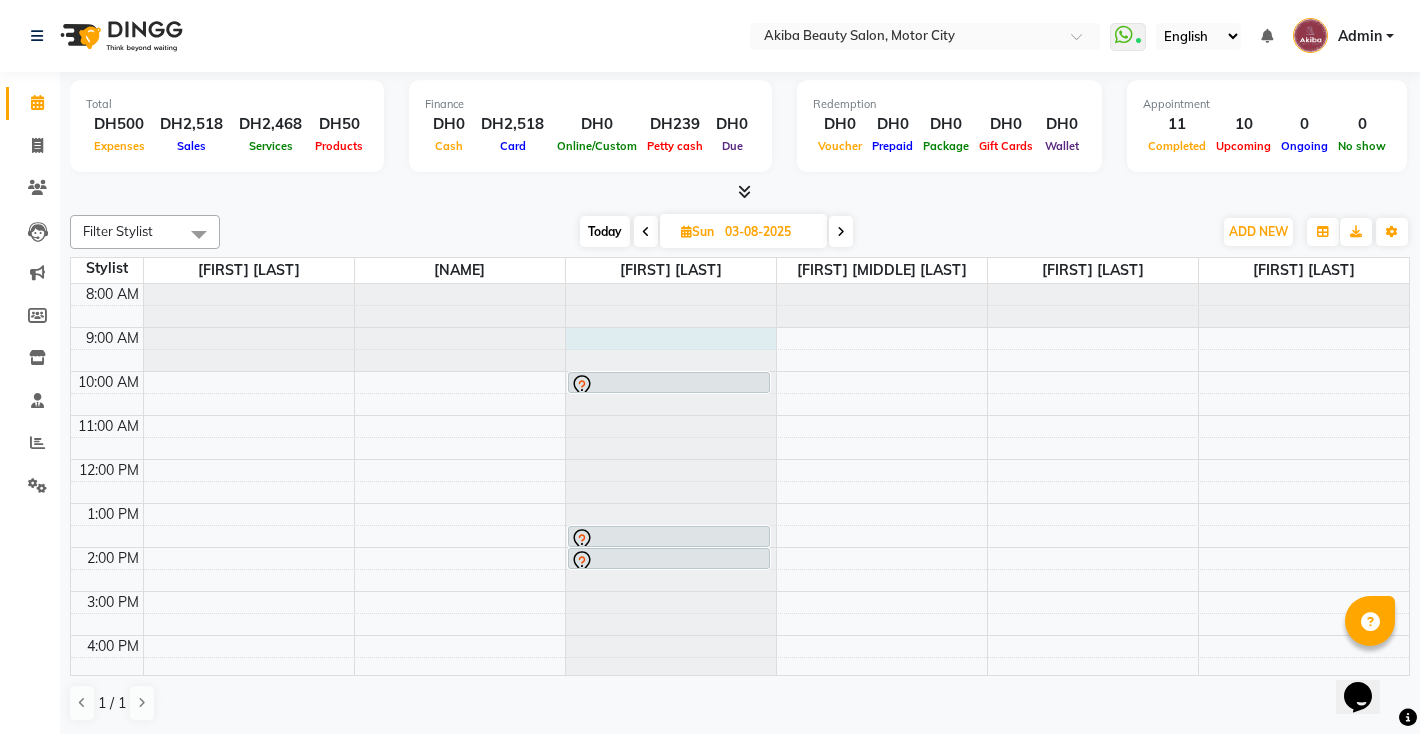 click at bounding box center [671, 284] 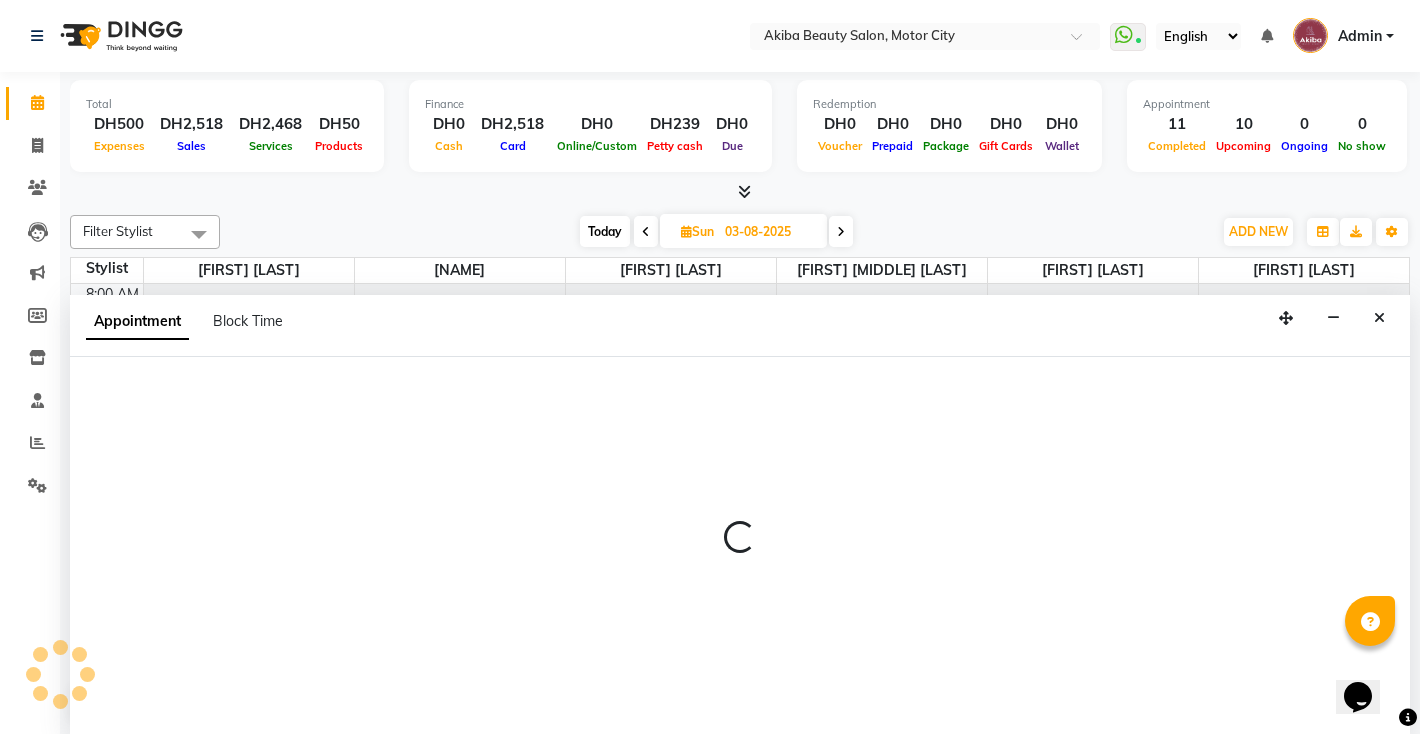 scroll, scrollTop: 1, scrollLeft: 0, axis: vertical 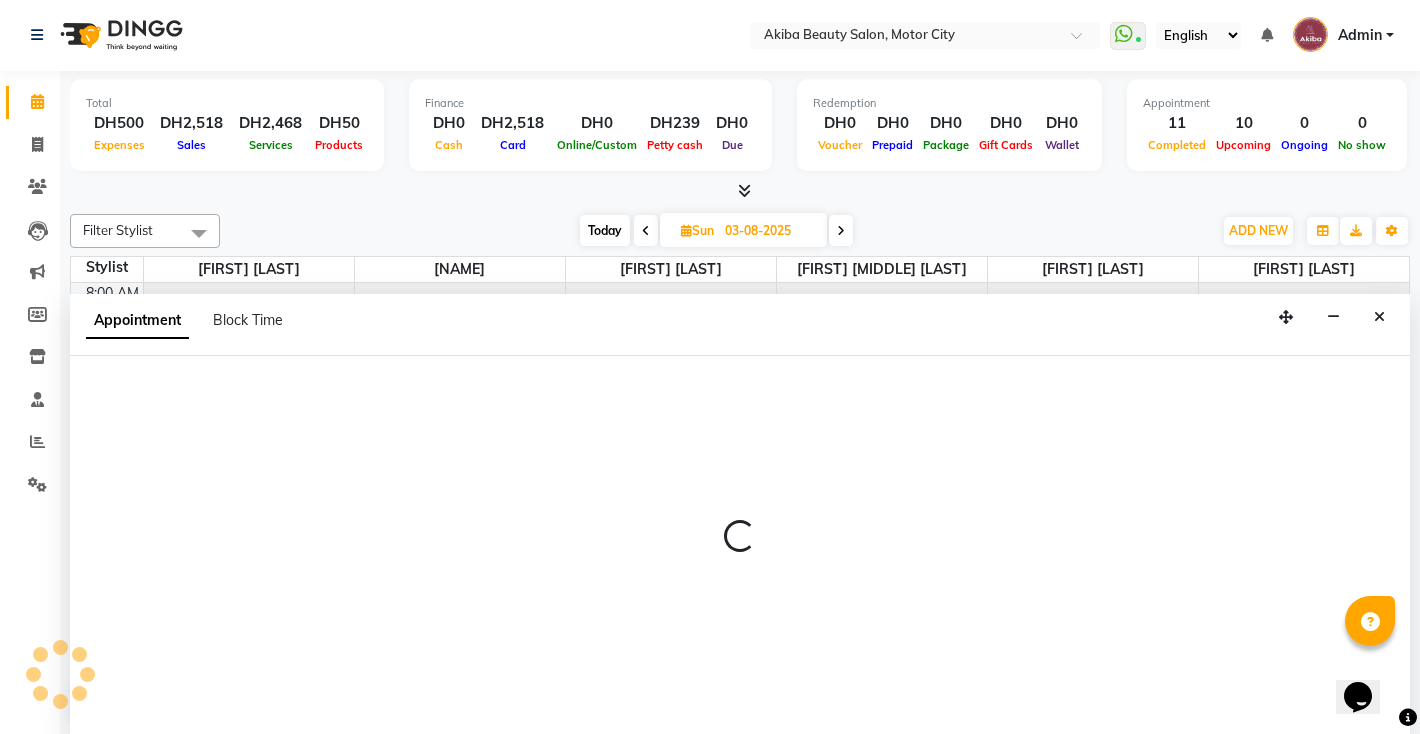 select on "75753" 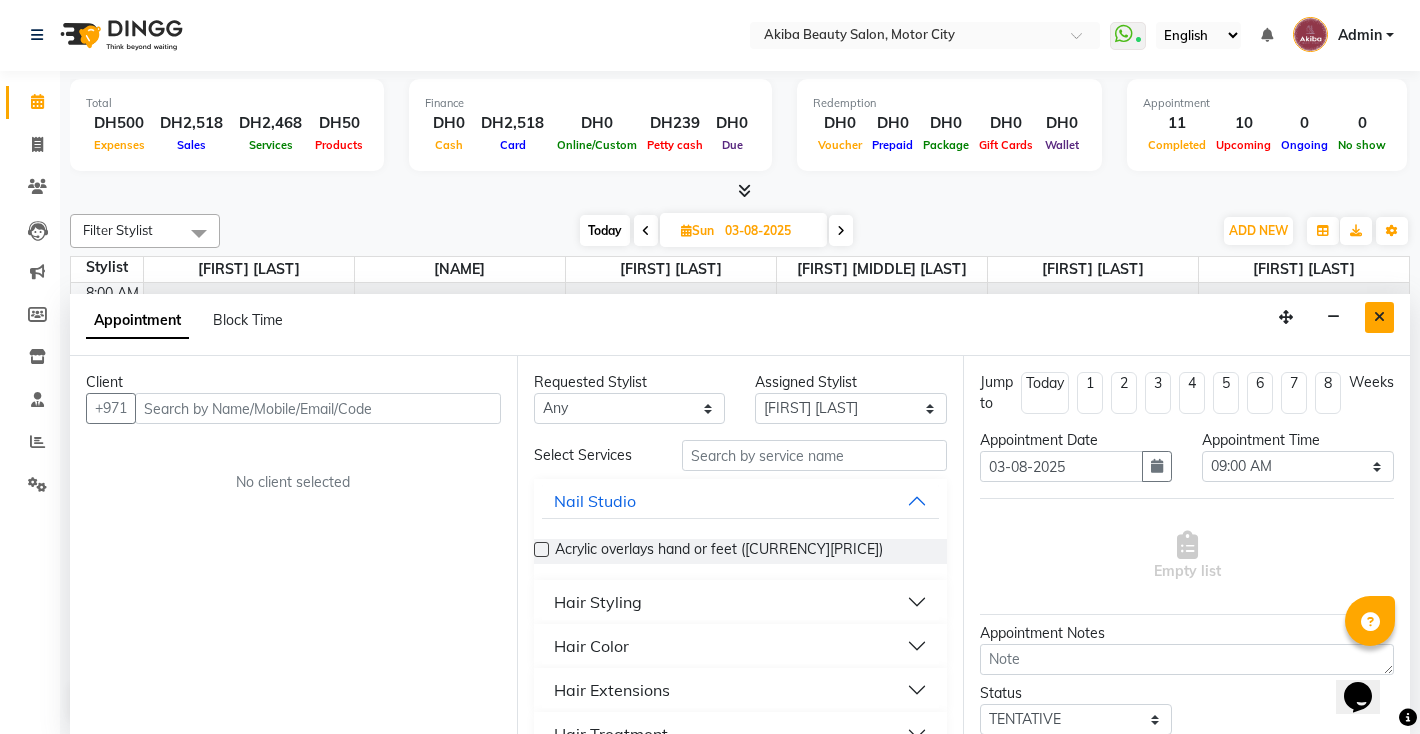 click at bounding box center [1379, 317] 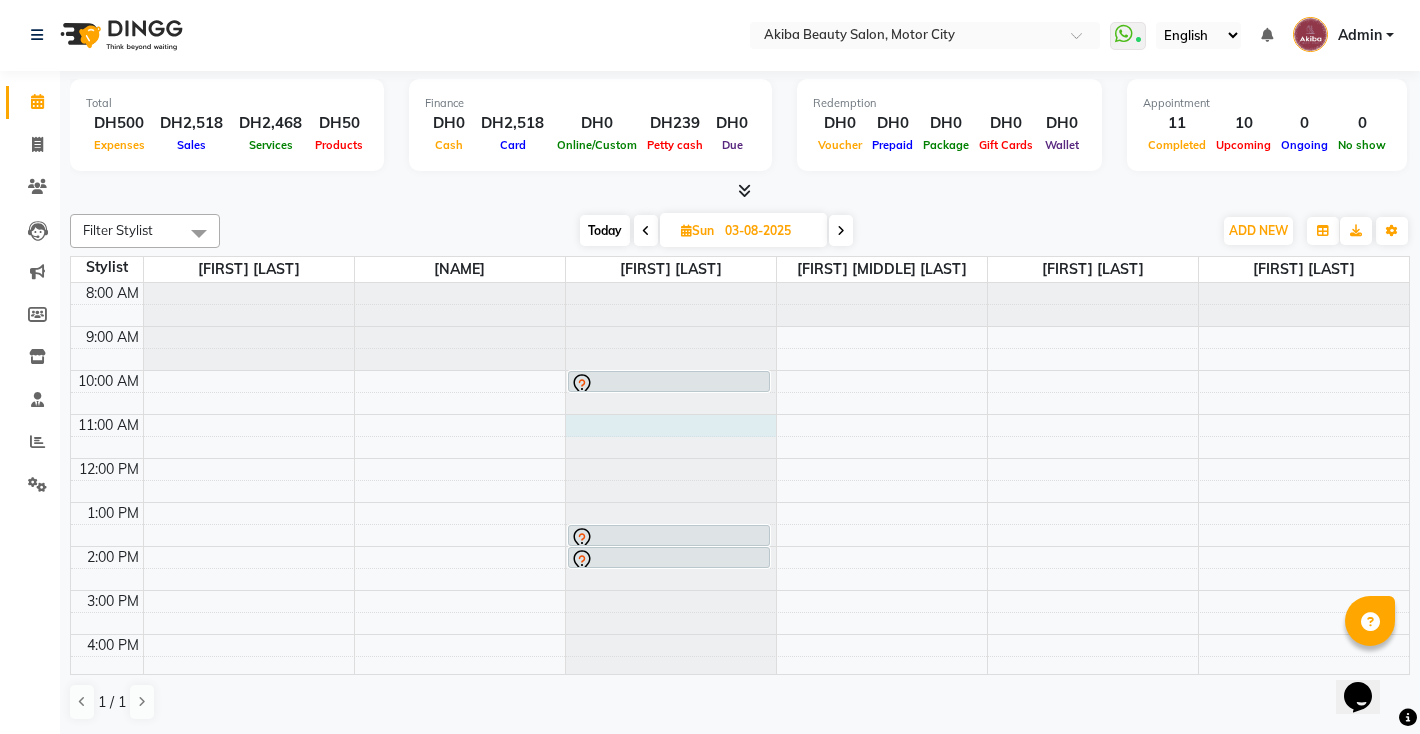 click at bounding box center [671, 283] 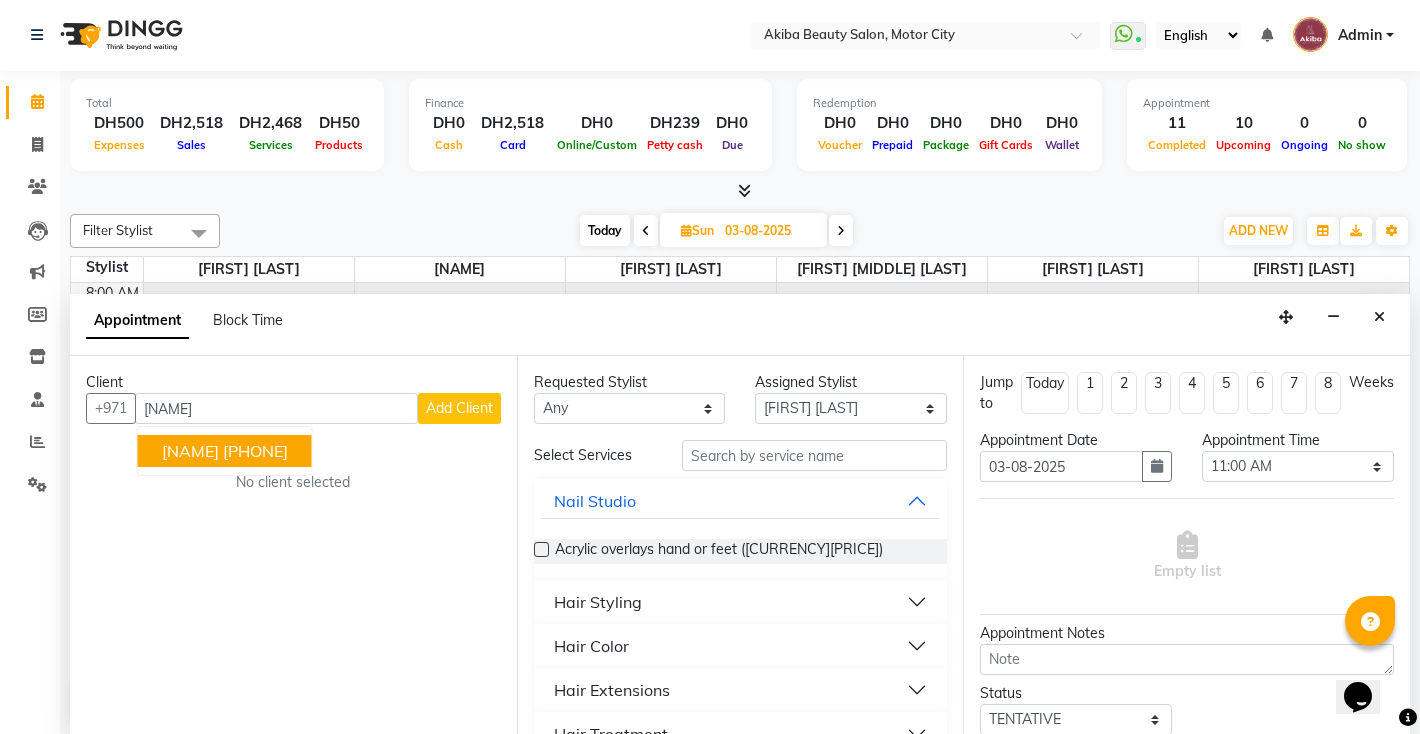 click on "[PHONE]" at bounding box center [255, 451] 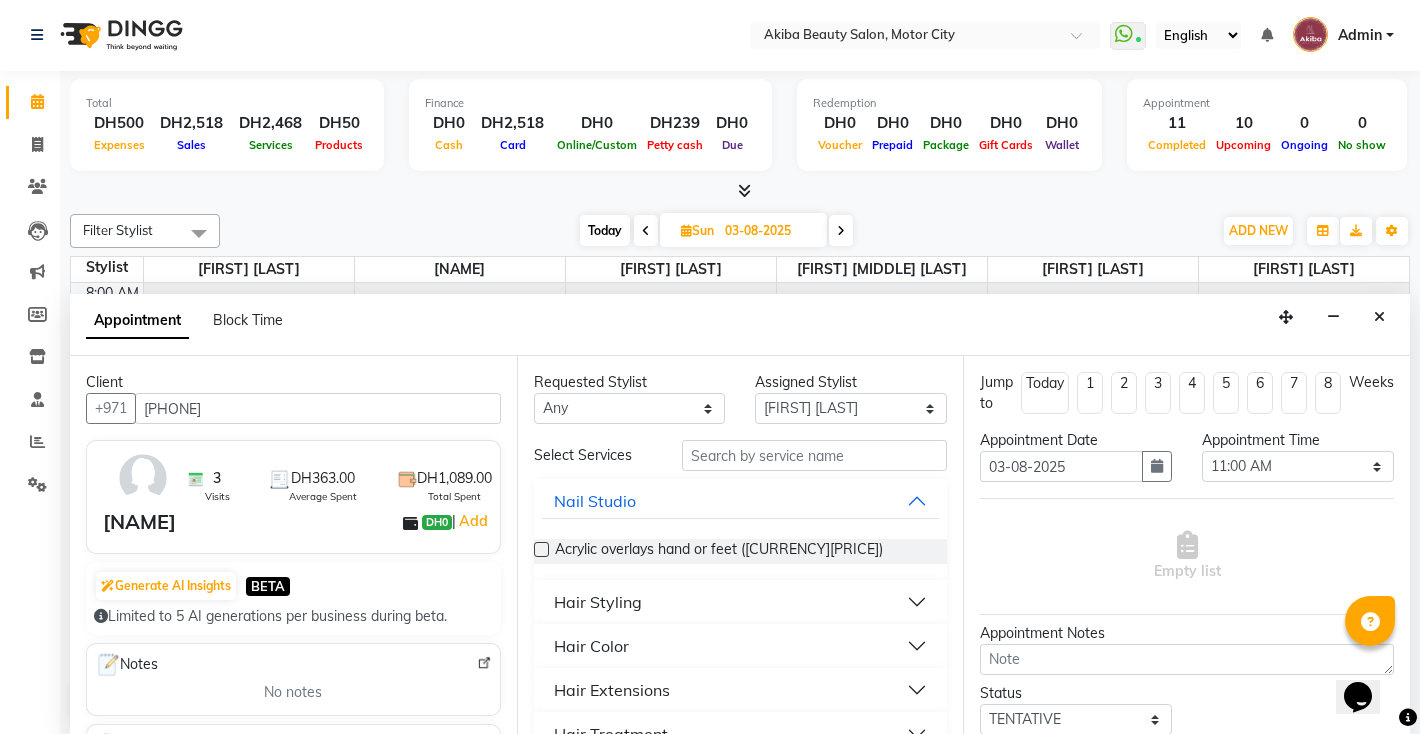 type on "[PHONE]" 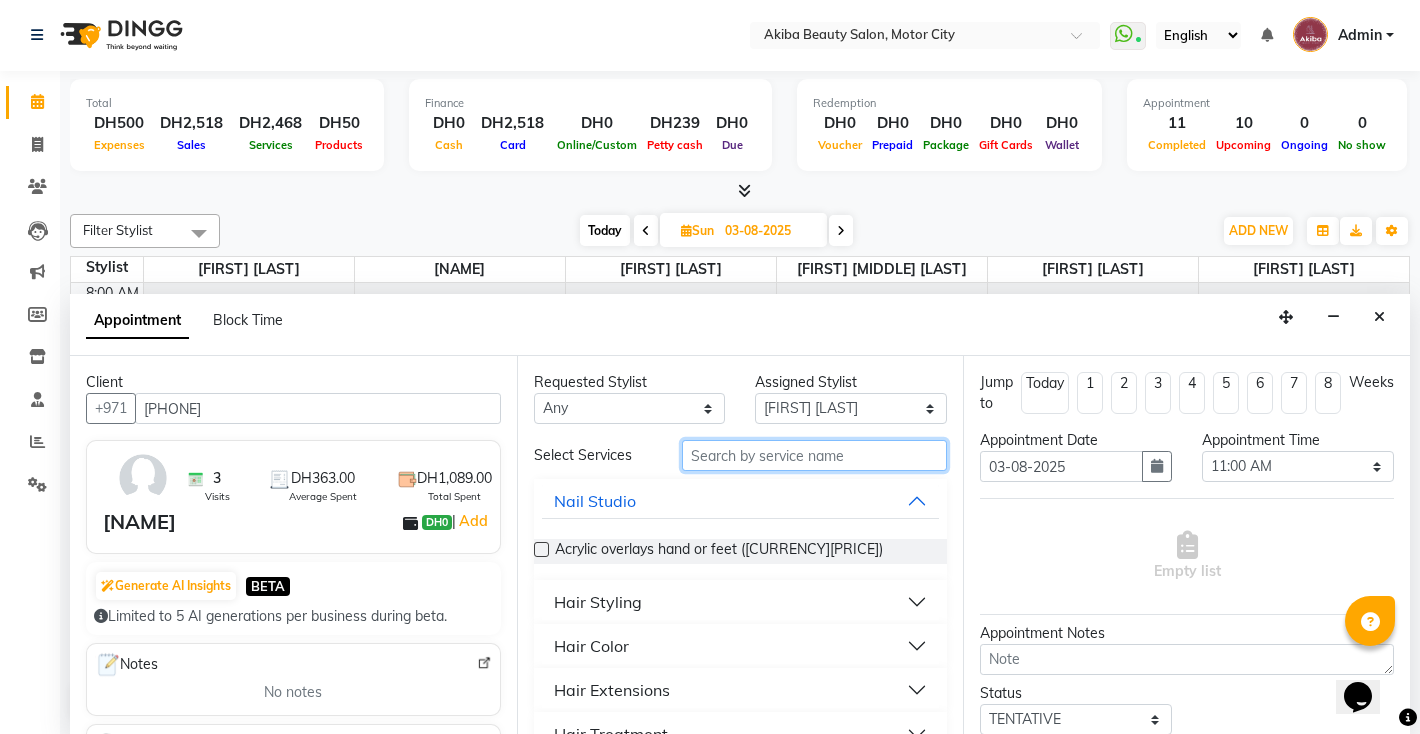 click at bounding box center (815, 455) 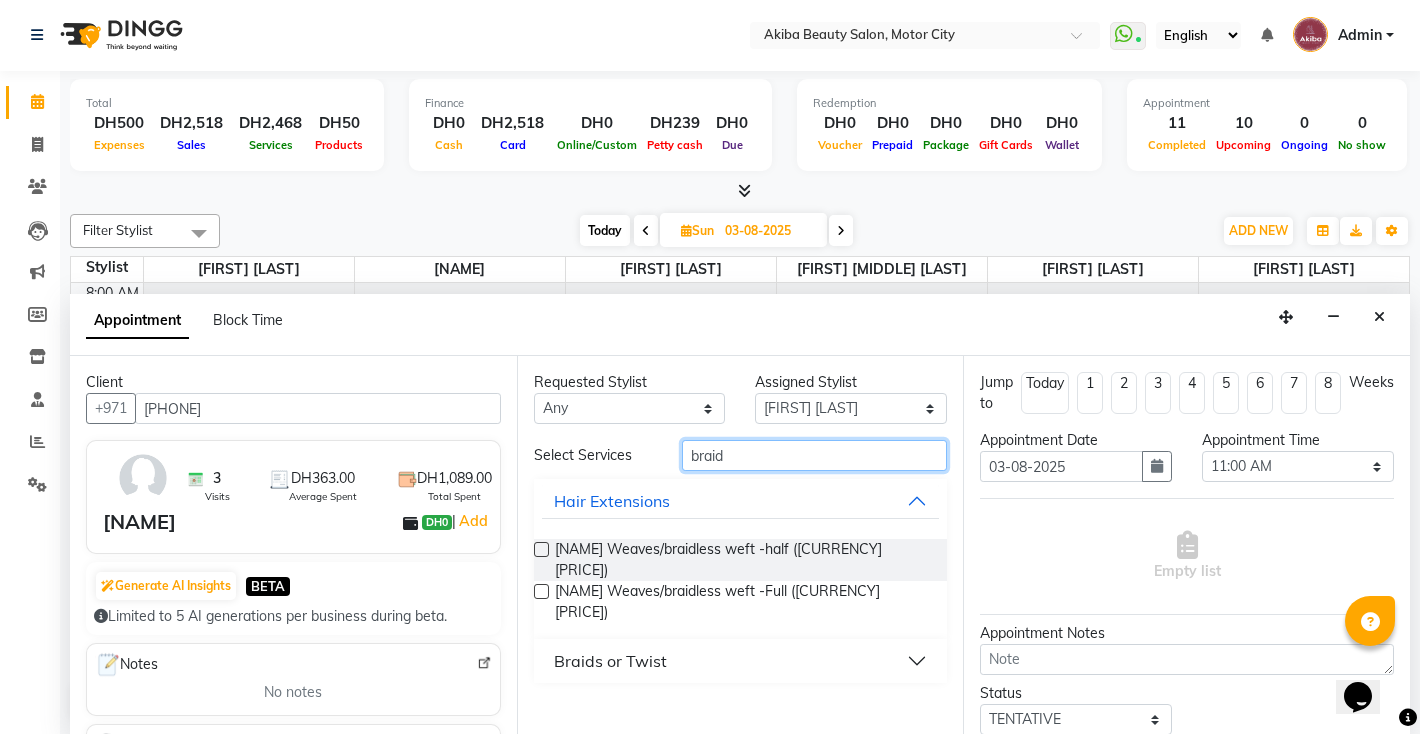 type on "braid" 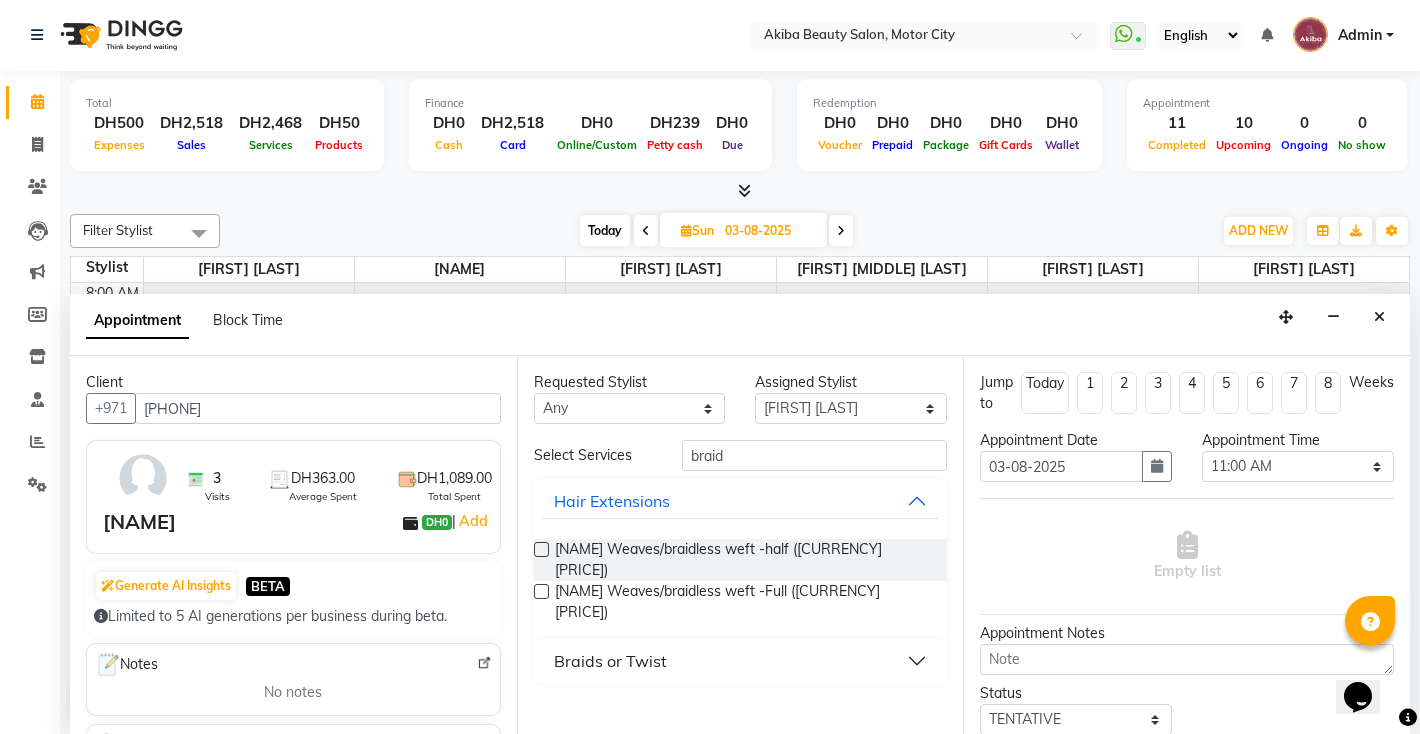 click on "Braids or Twist" at bounding box center [741, 661] 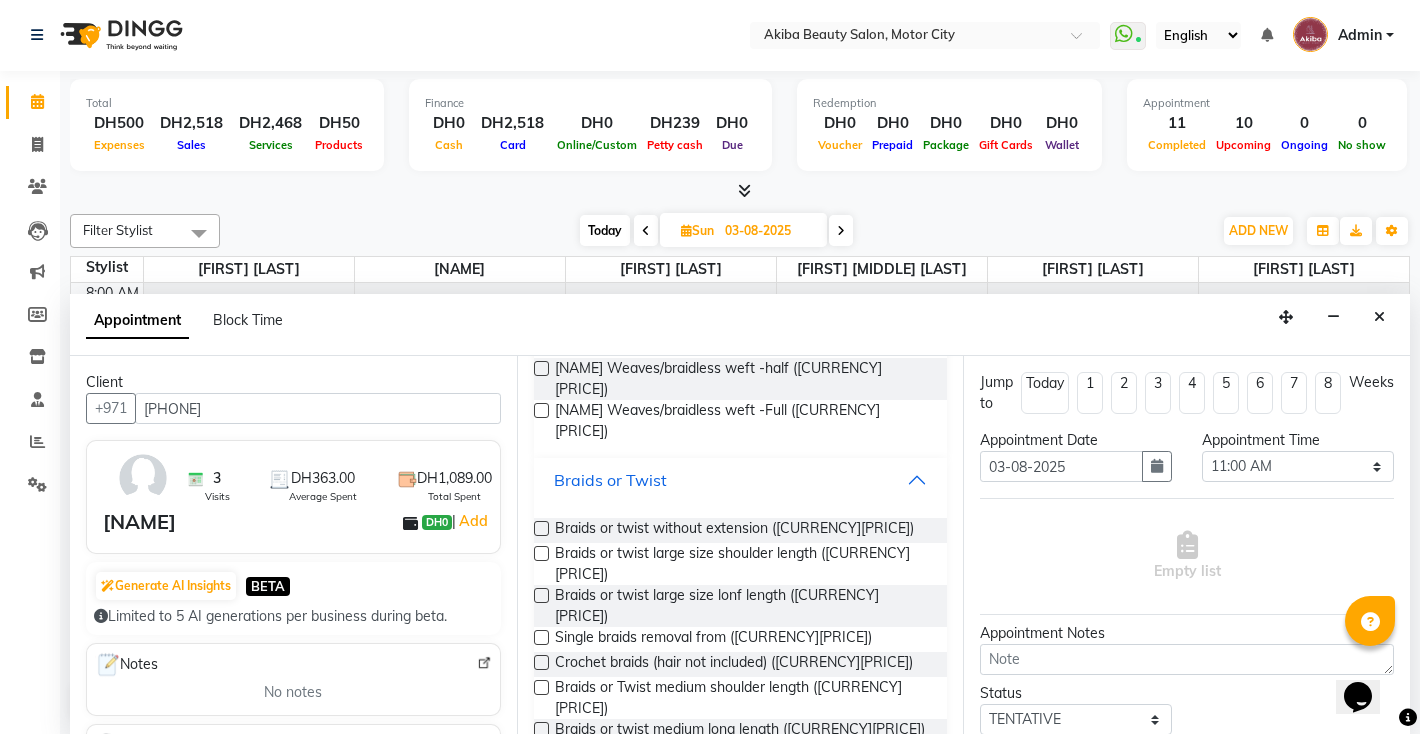 scroll, scrollTop: 262, scrollLeft: 0, axis: vertical 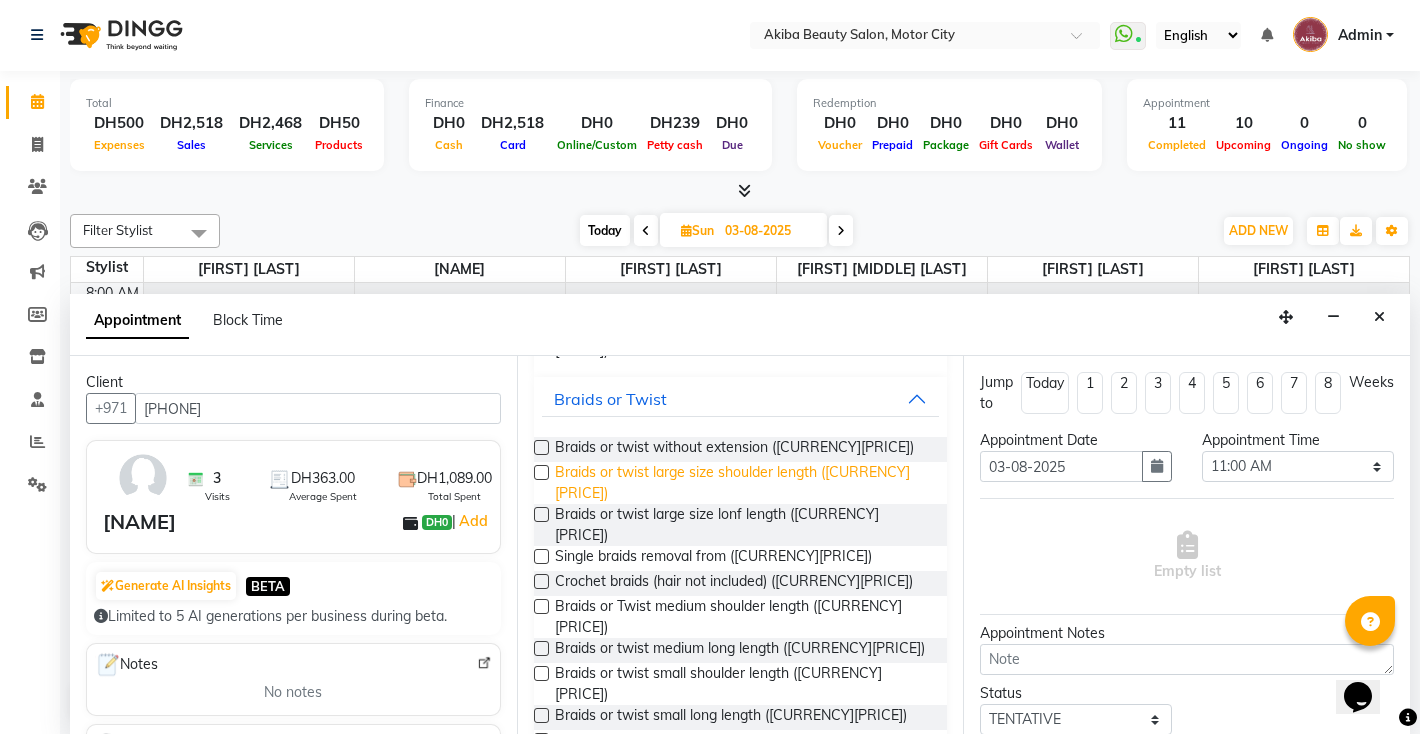 click on "Braids or twist large size shoulder length ([CURRENCY][PRICE])" at bounding box center (743, 483) 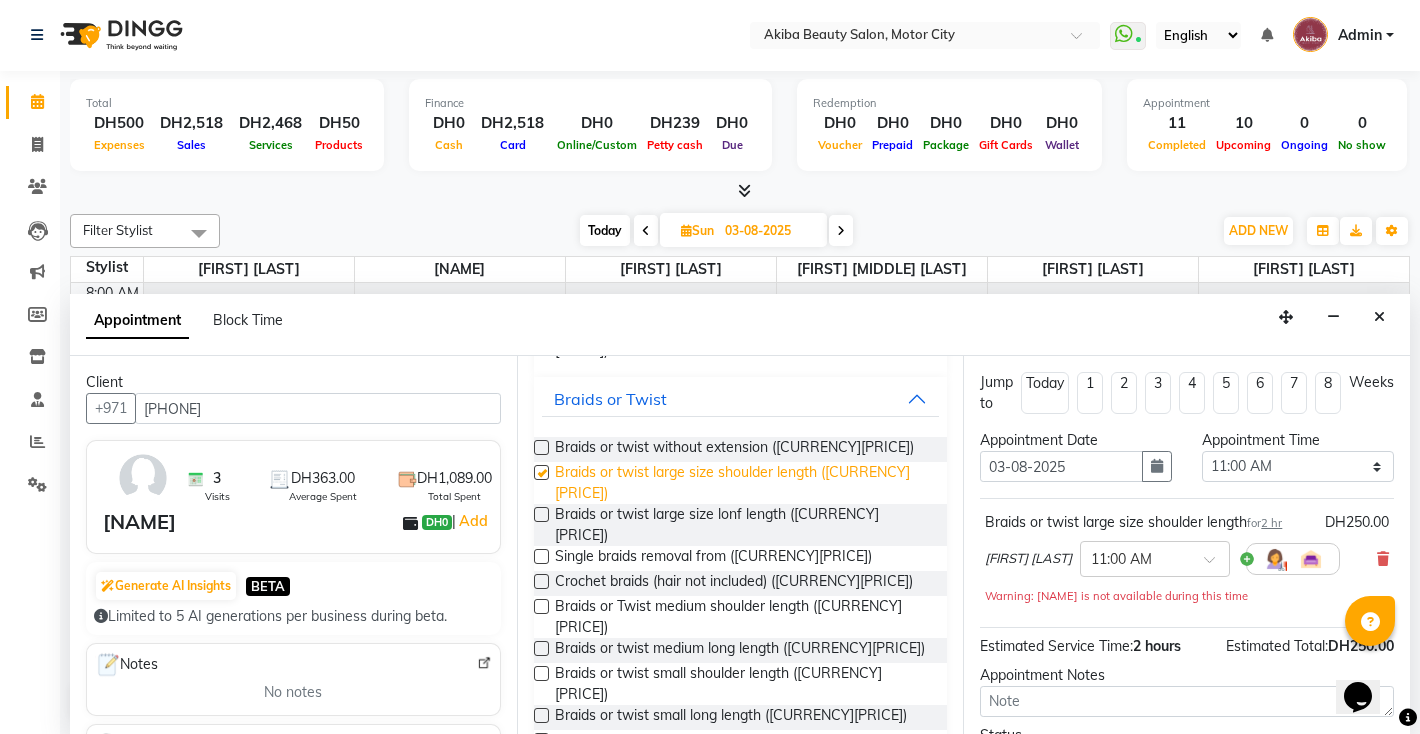 checkbox on "false" 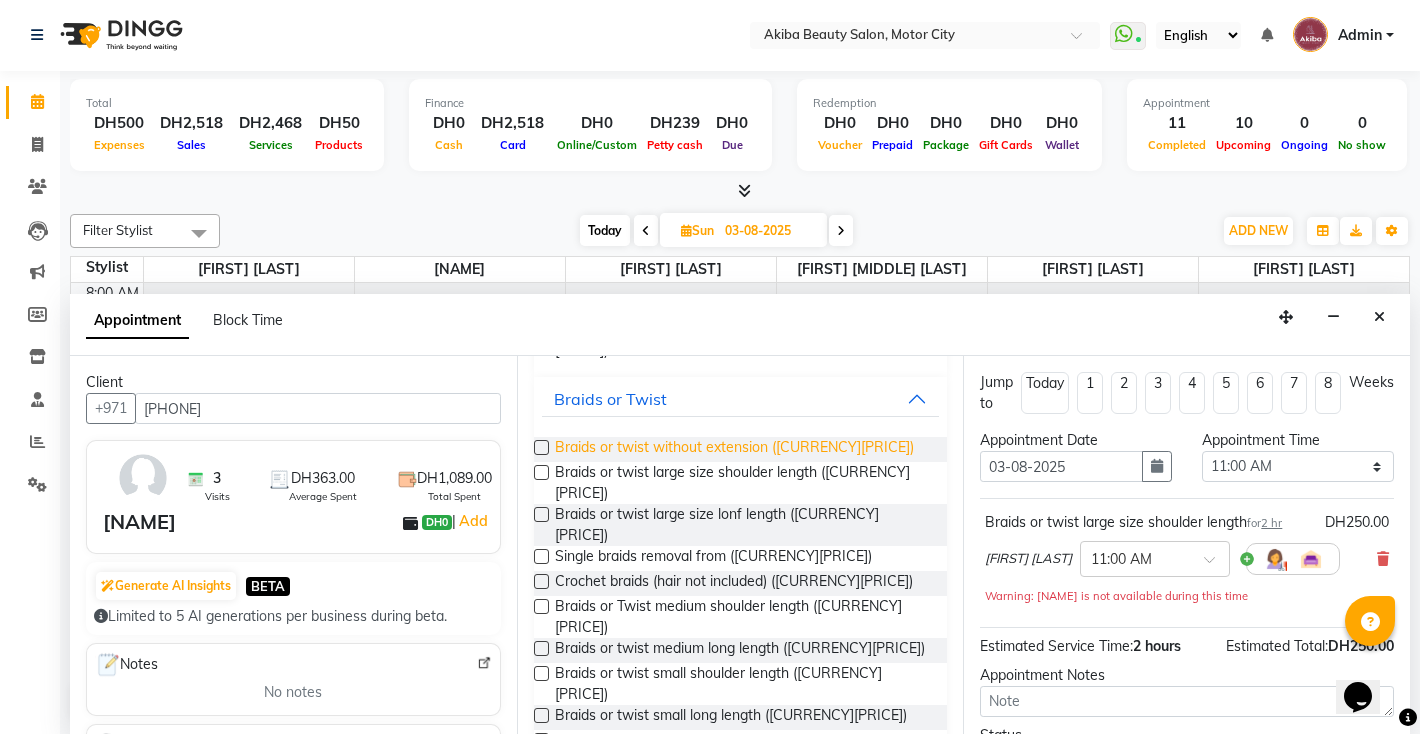 click on "Braids or twist without extension ([CURRENCY][PRICE])" at bounding box center [734, 449] 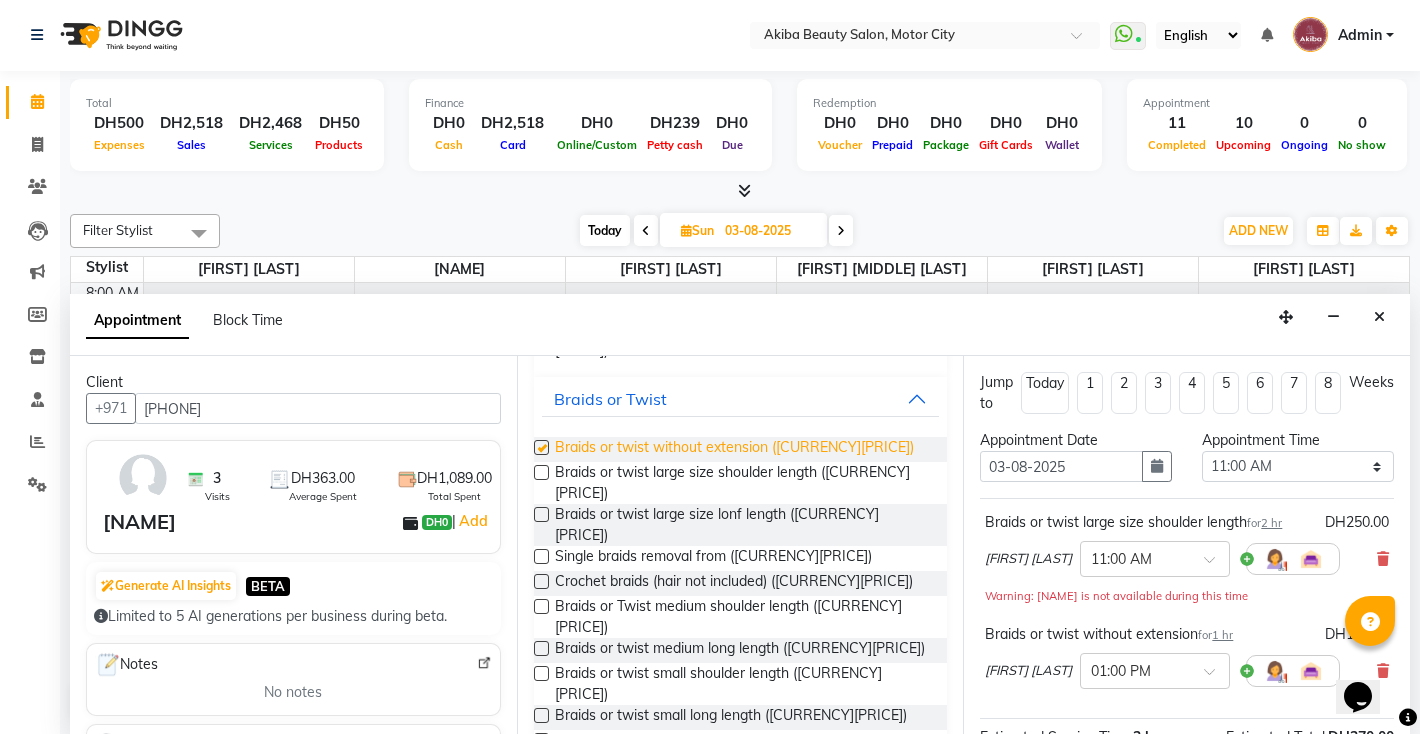 checkbox on "false" 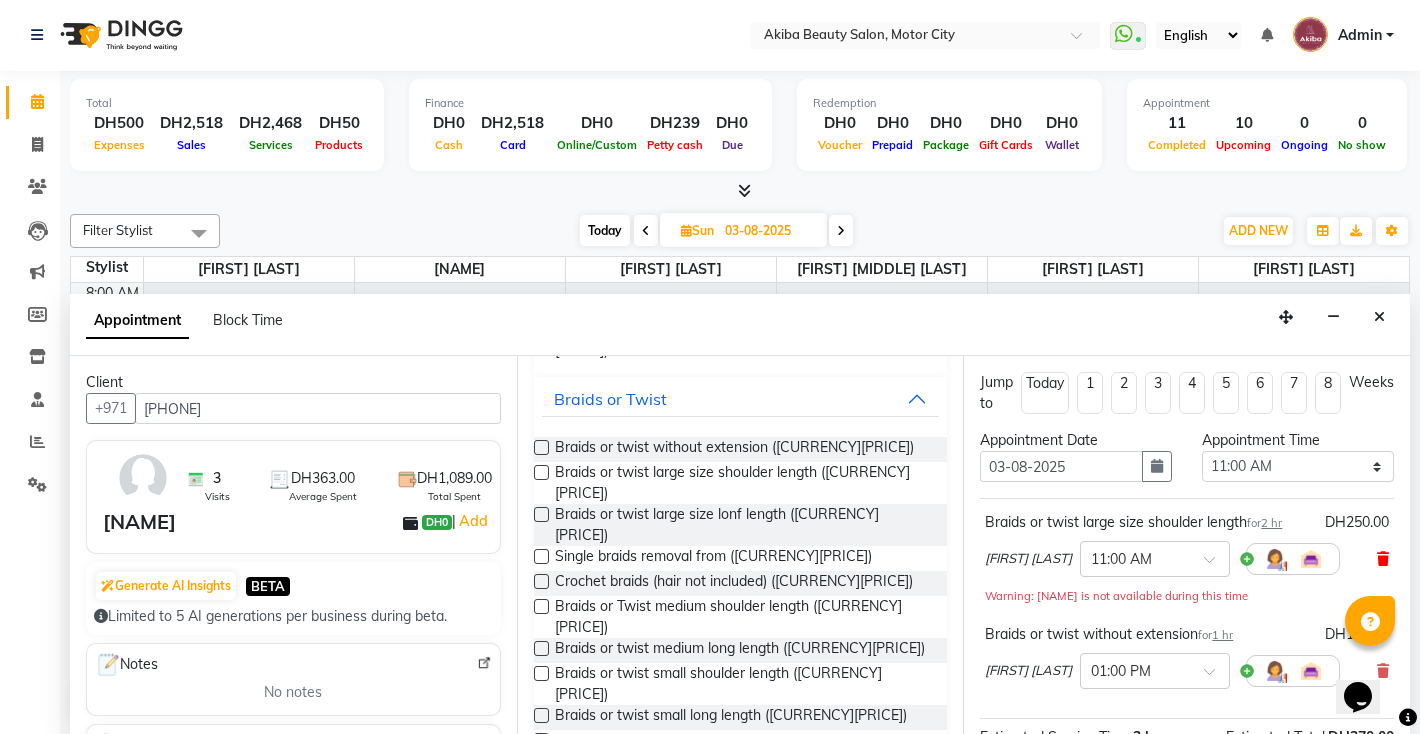 click at bounding box center (1383, 559) 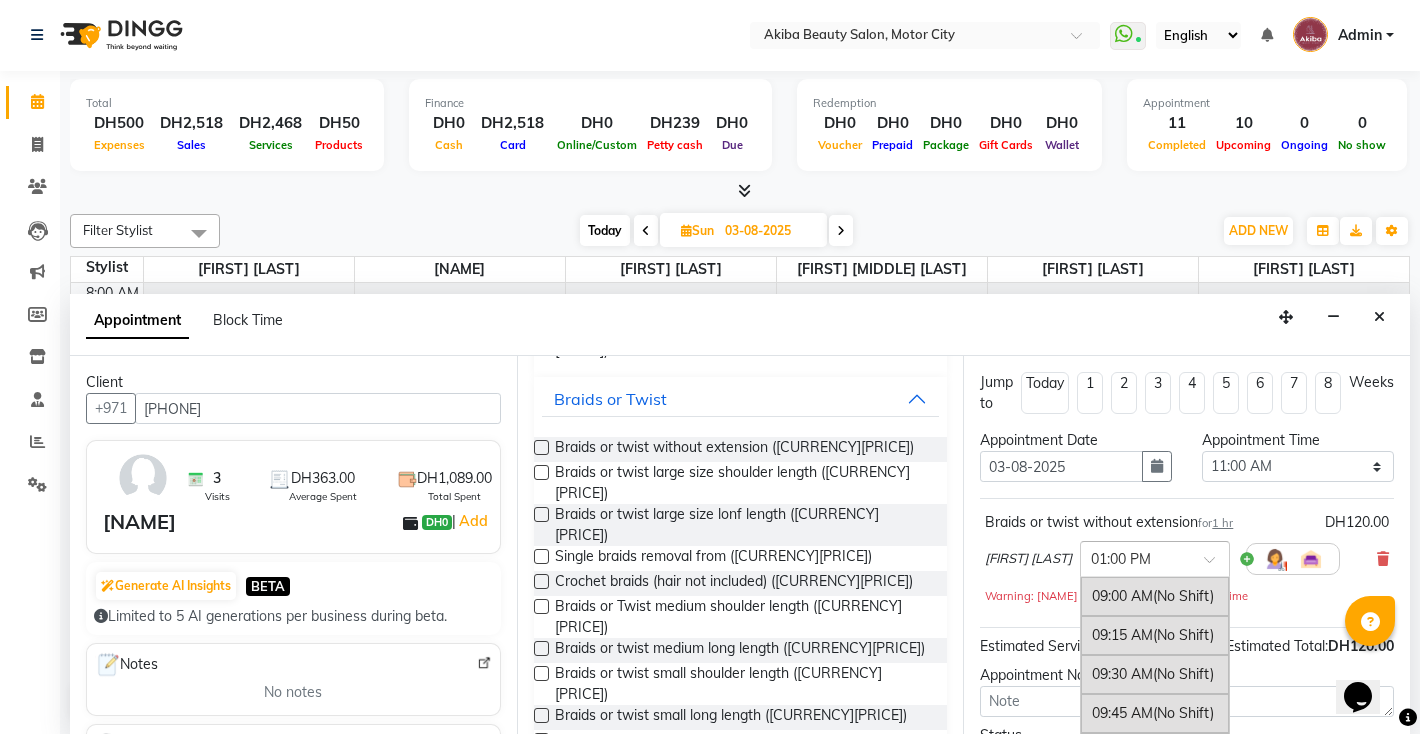 click at bounding box center (1216, 565) 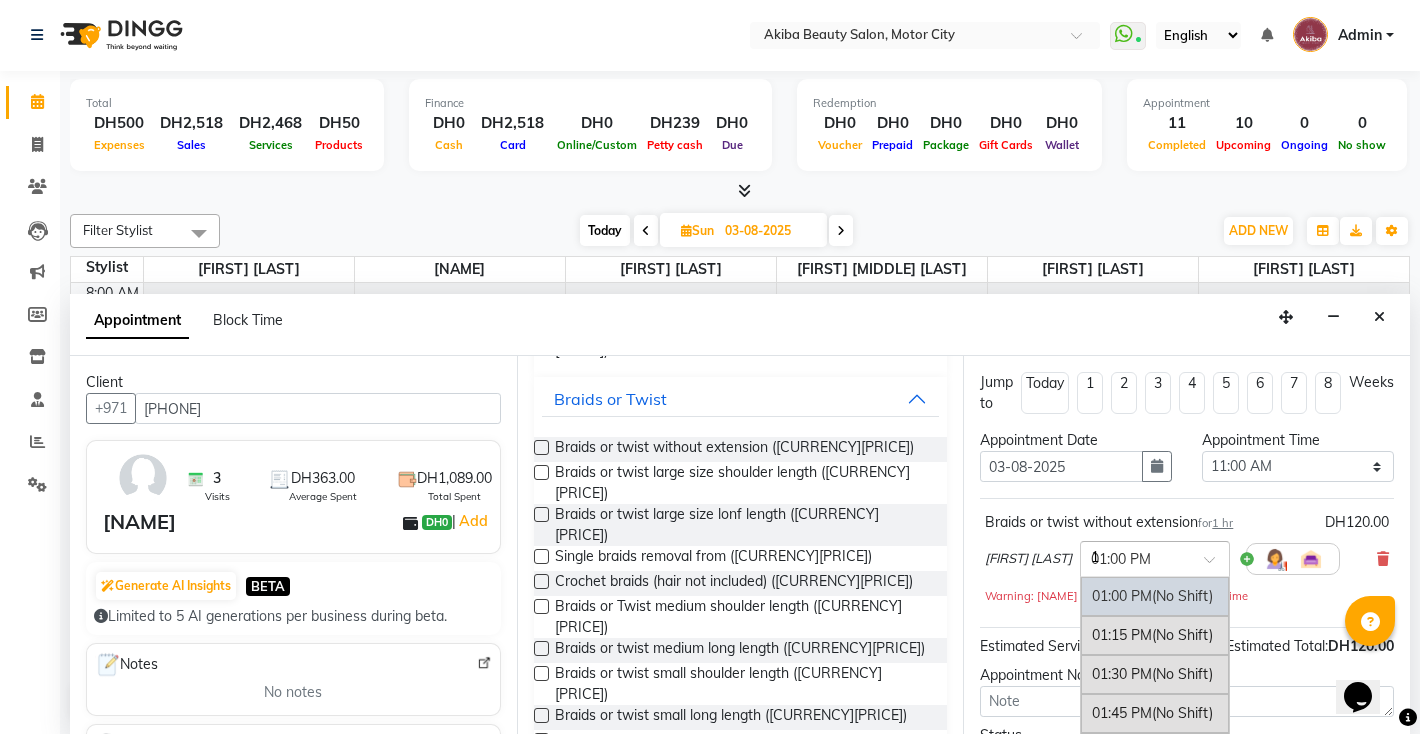 scroll, scrollTop: 507, scrollLeft: 0, axis: vertical 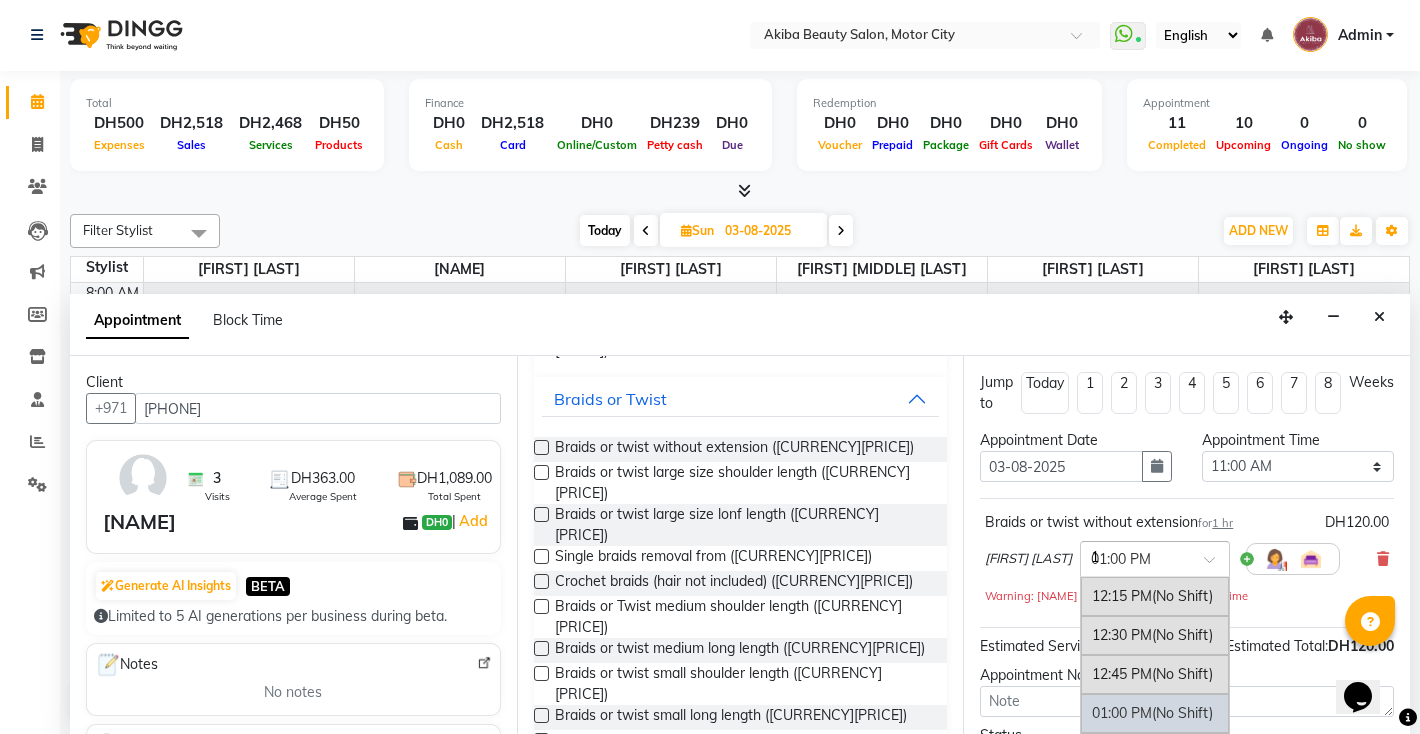 type on "11" 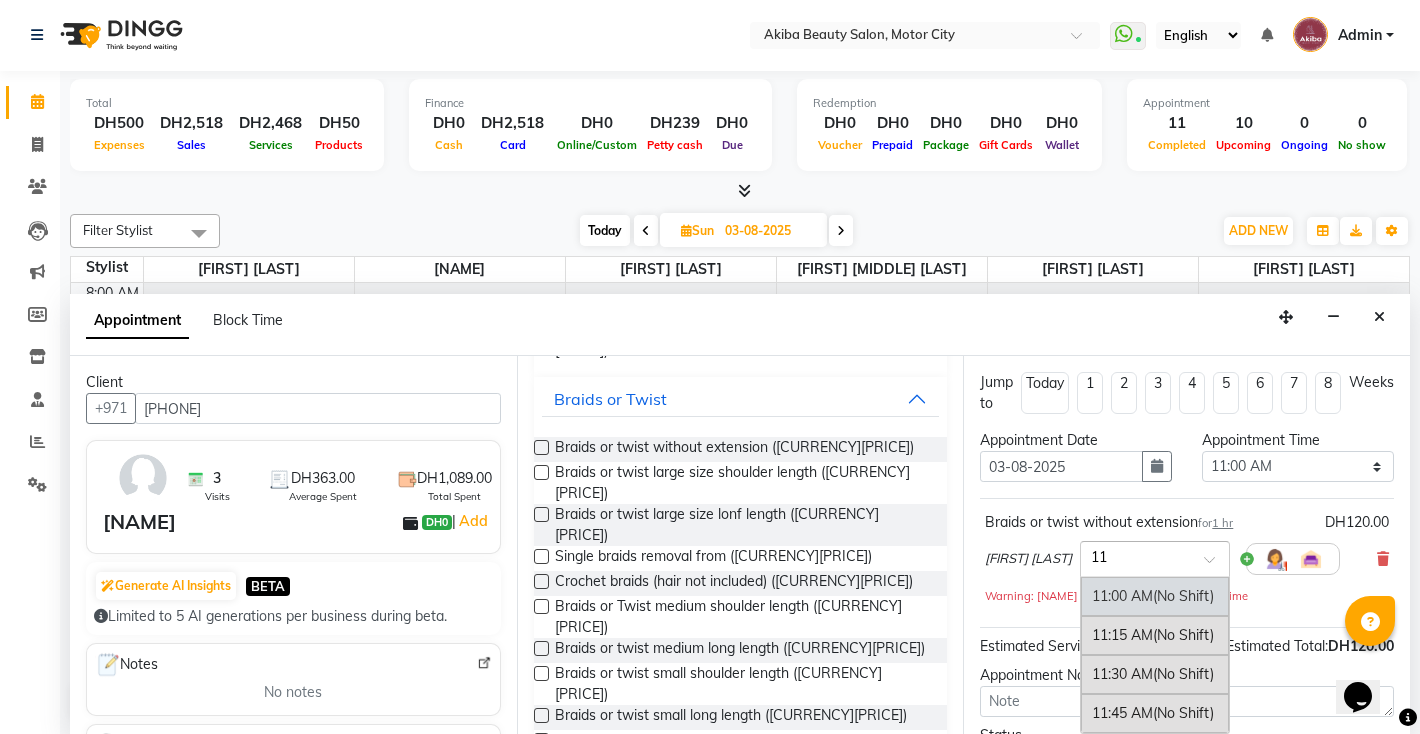 scroll, scrollTop: 0, scrollLeft: 0, axis: both 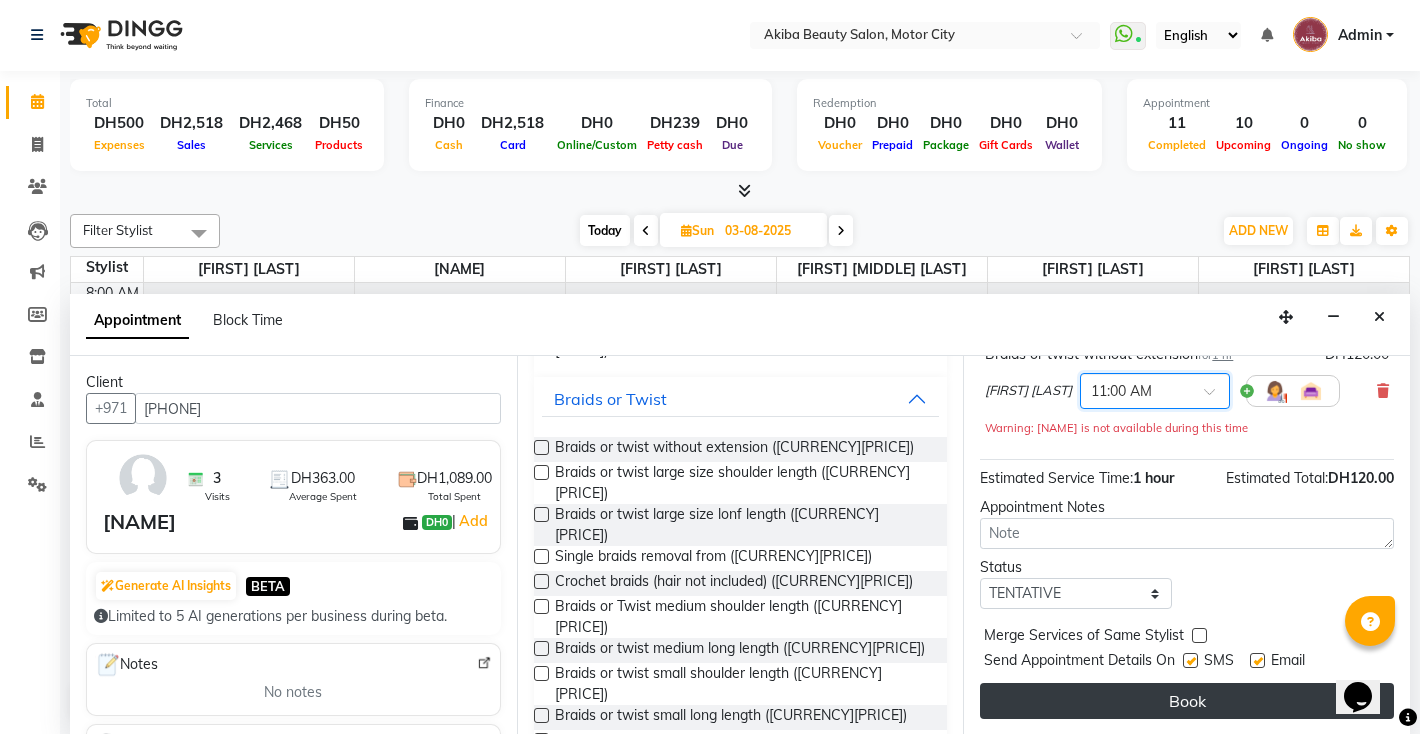 click on "Book" at bounding box center [1187, 701] 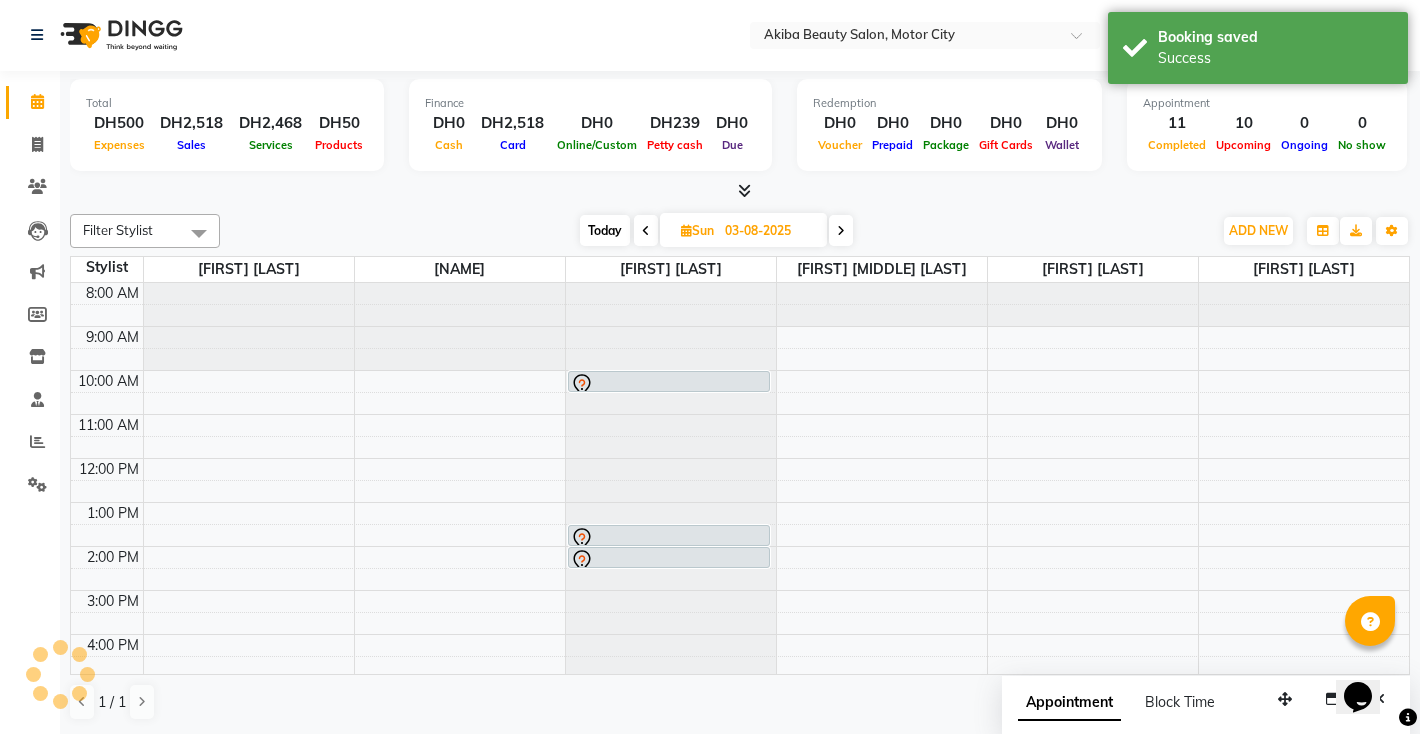 scroll, scrollTop: 0, scrollLeft: 0, axis: both 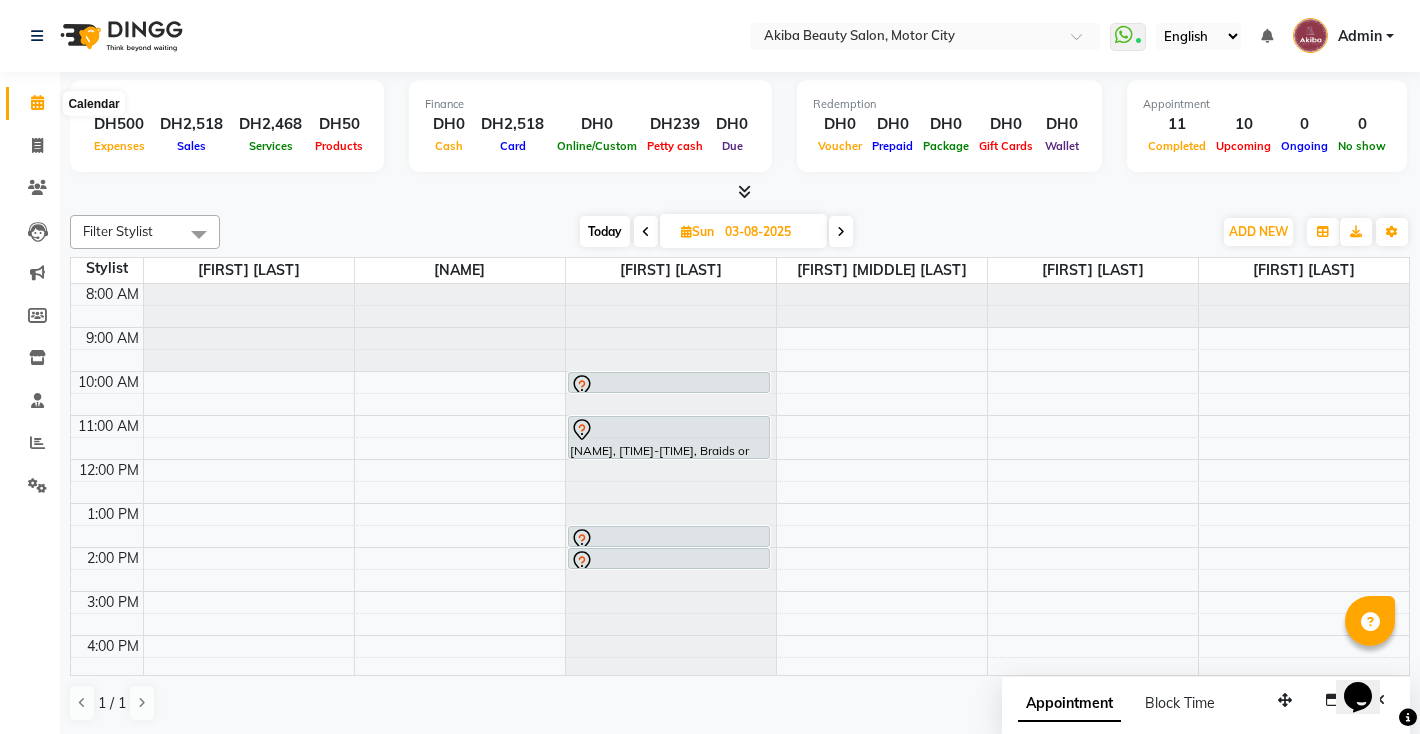 click 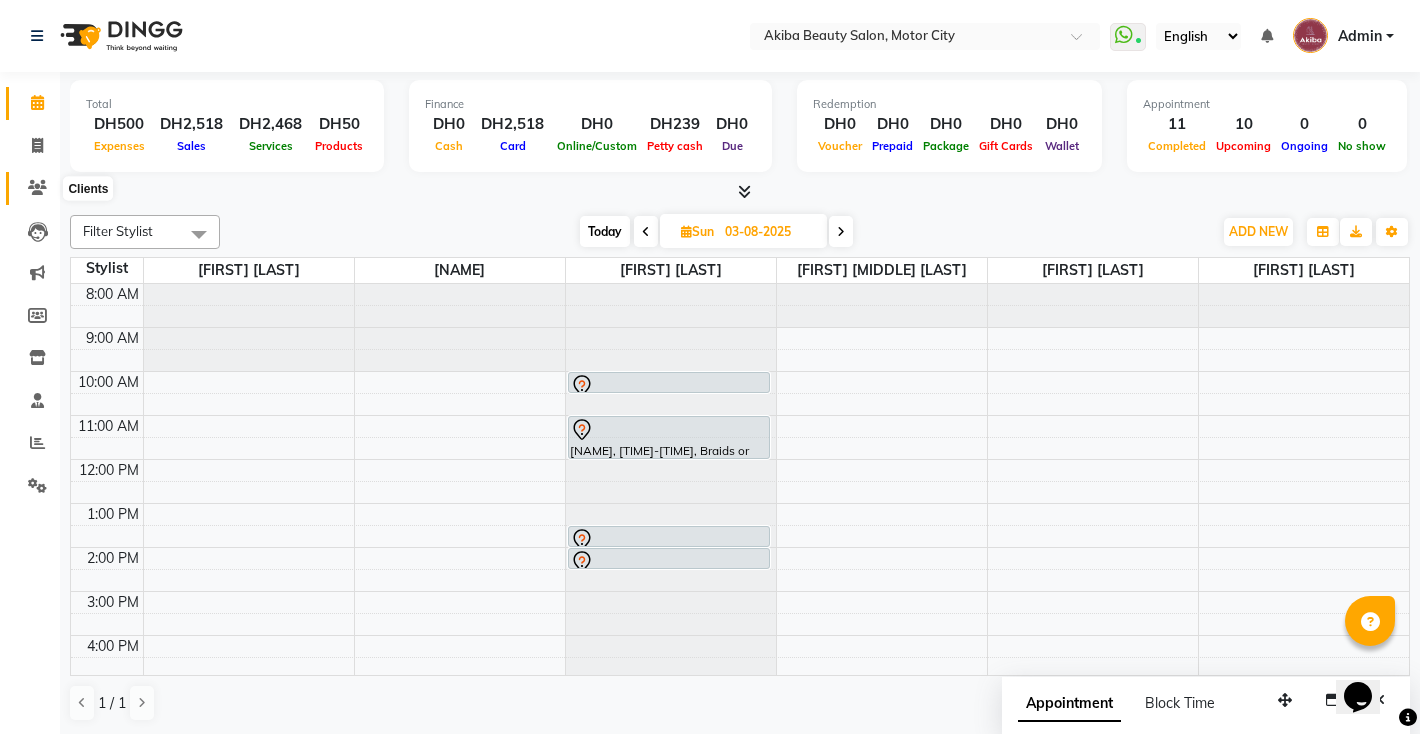 click 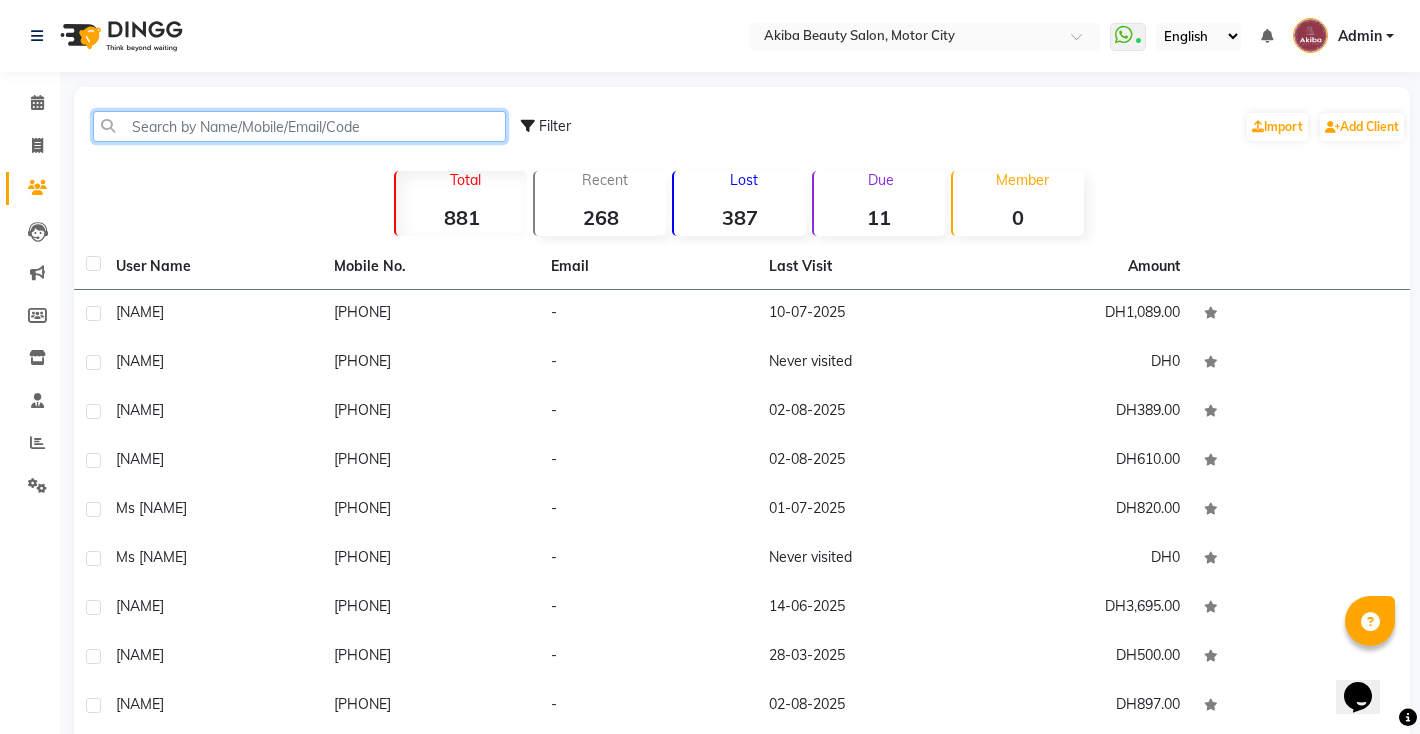click 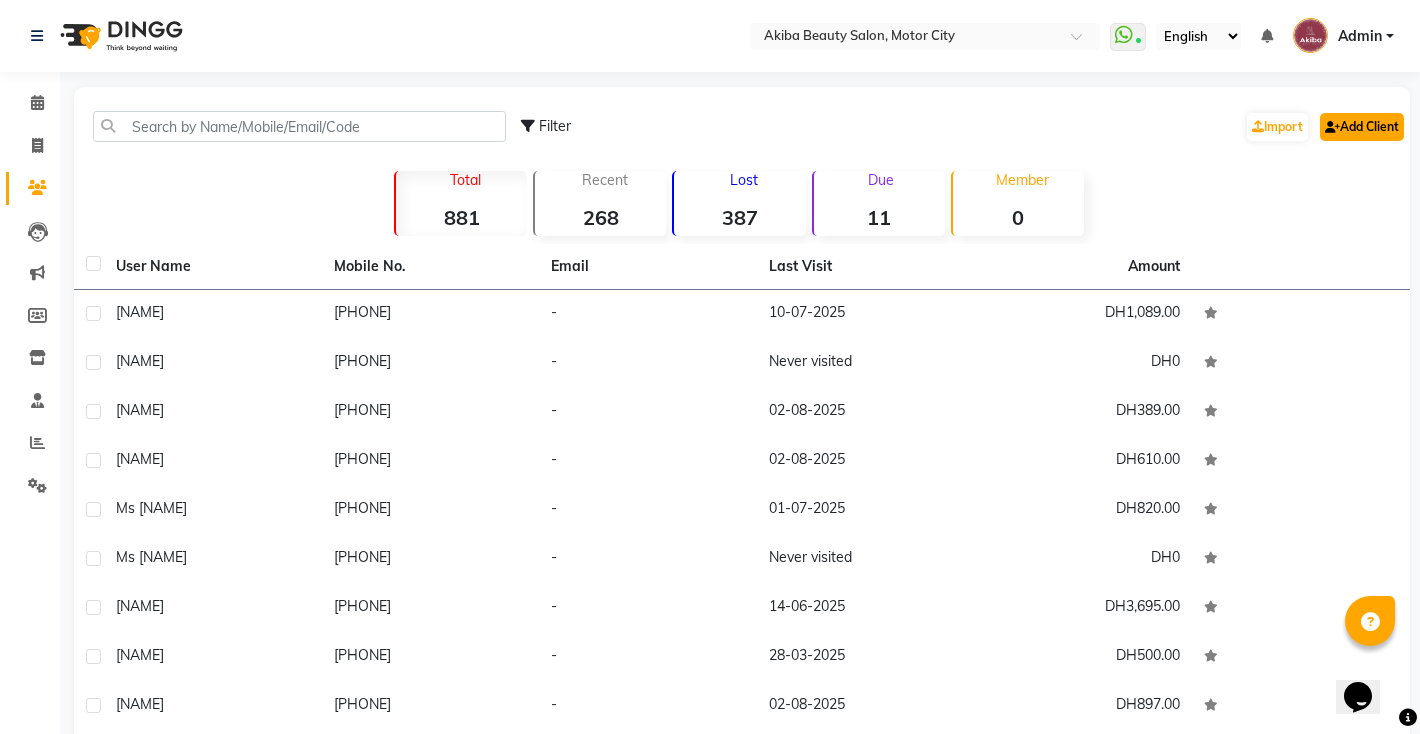 click on "Add Client" 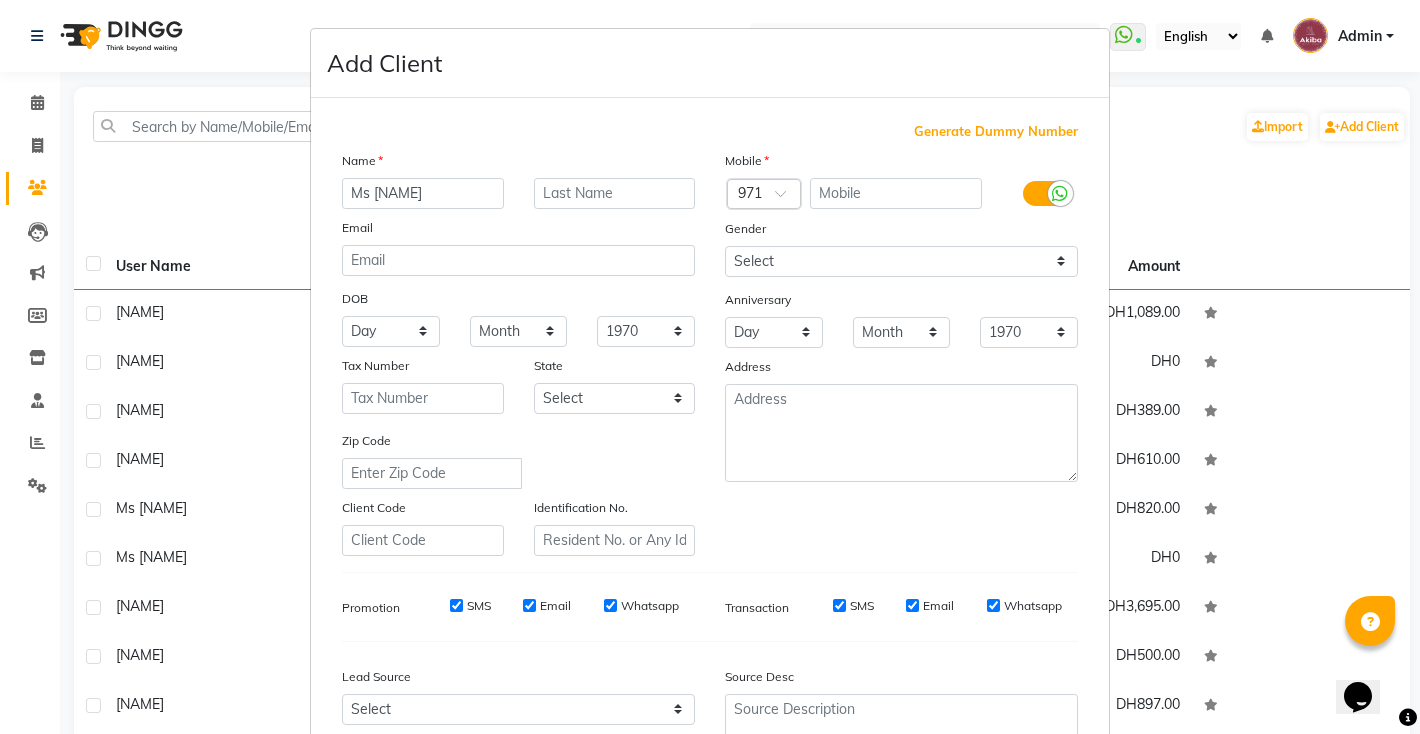 type on "Ms [NAME]" 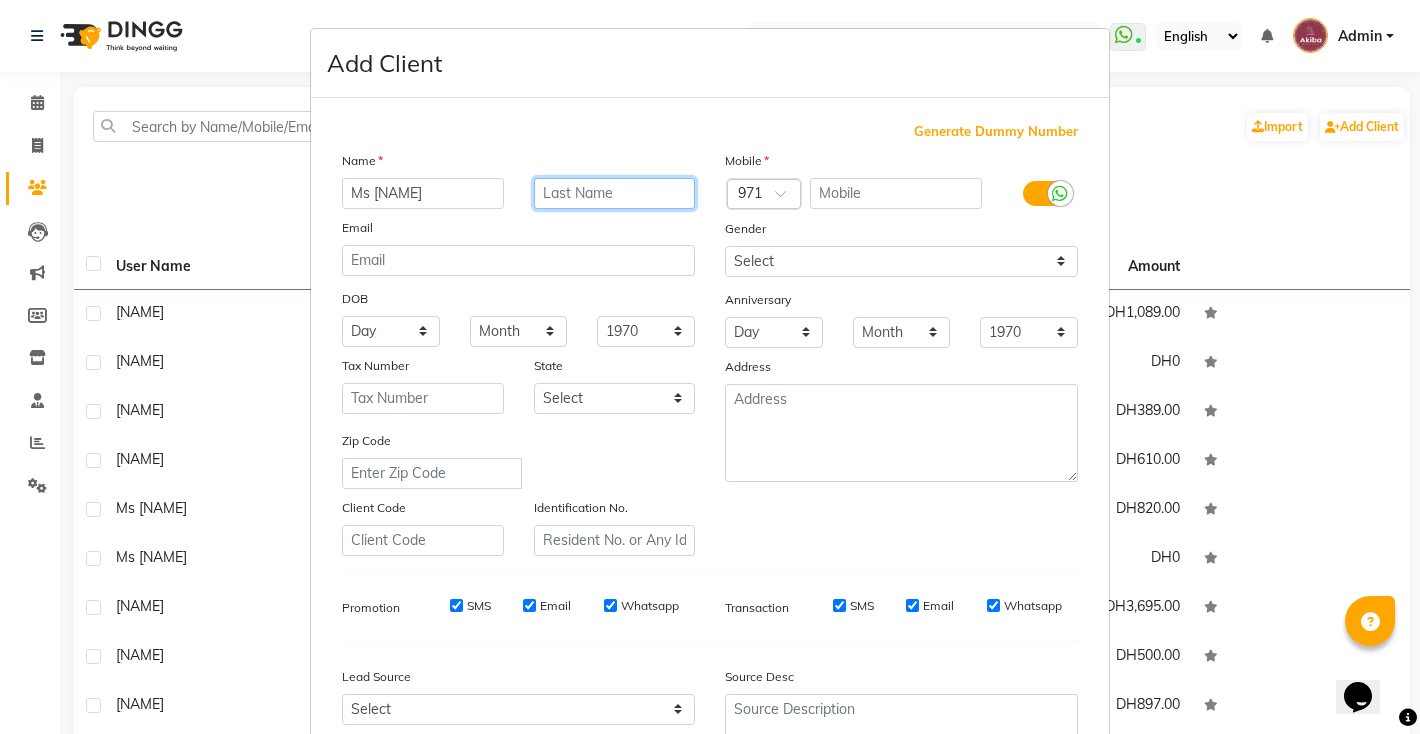 click at bounding box center (615, 193) 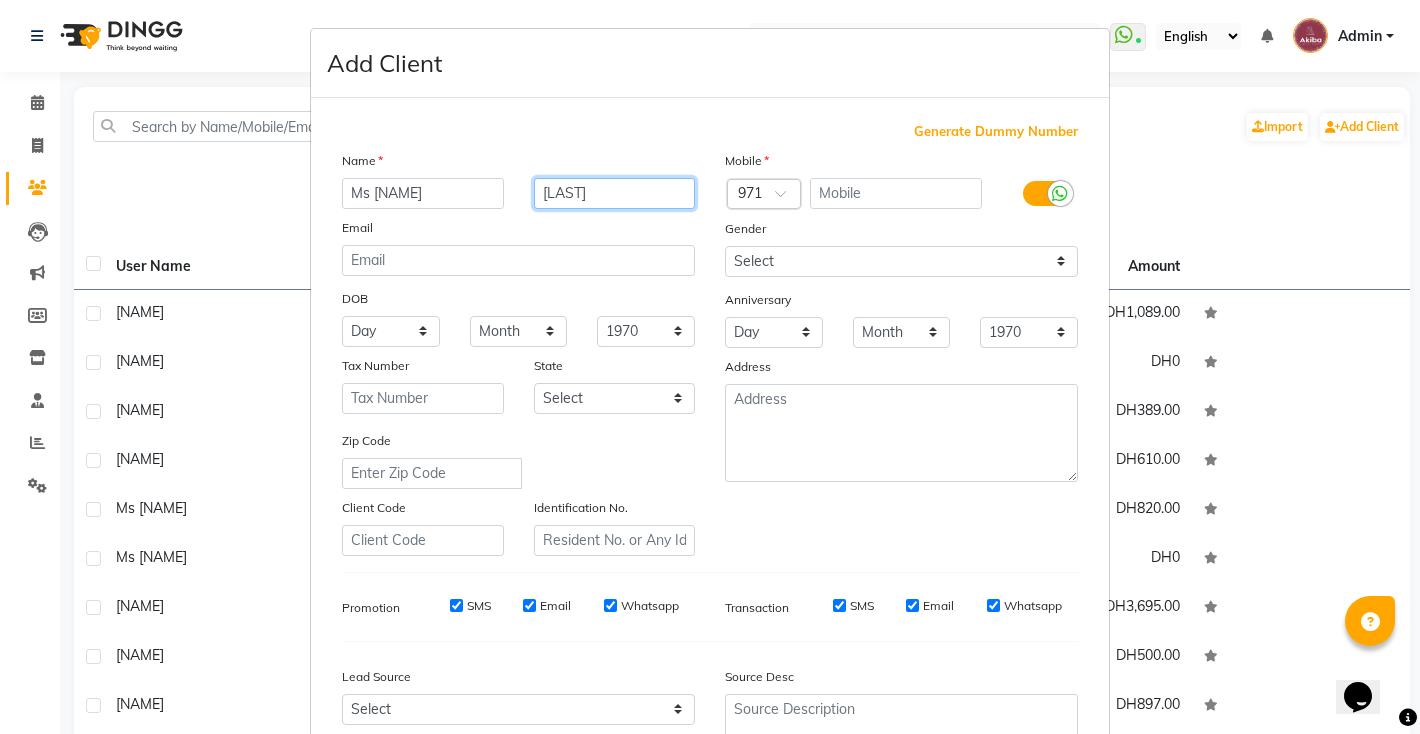 type on "[LAST]" 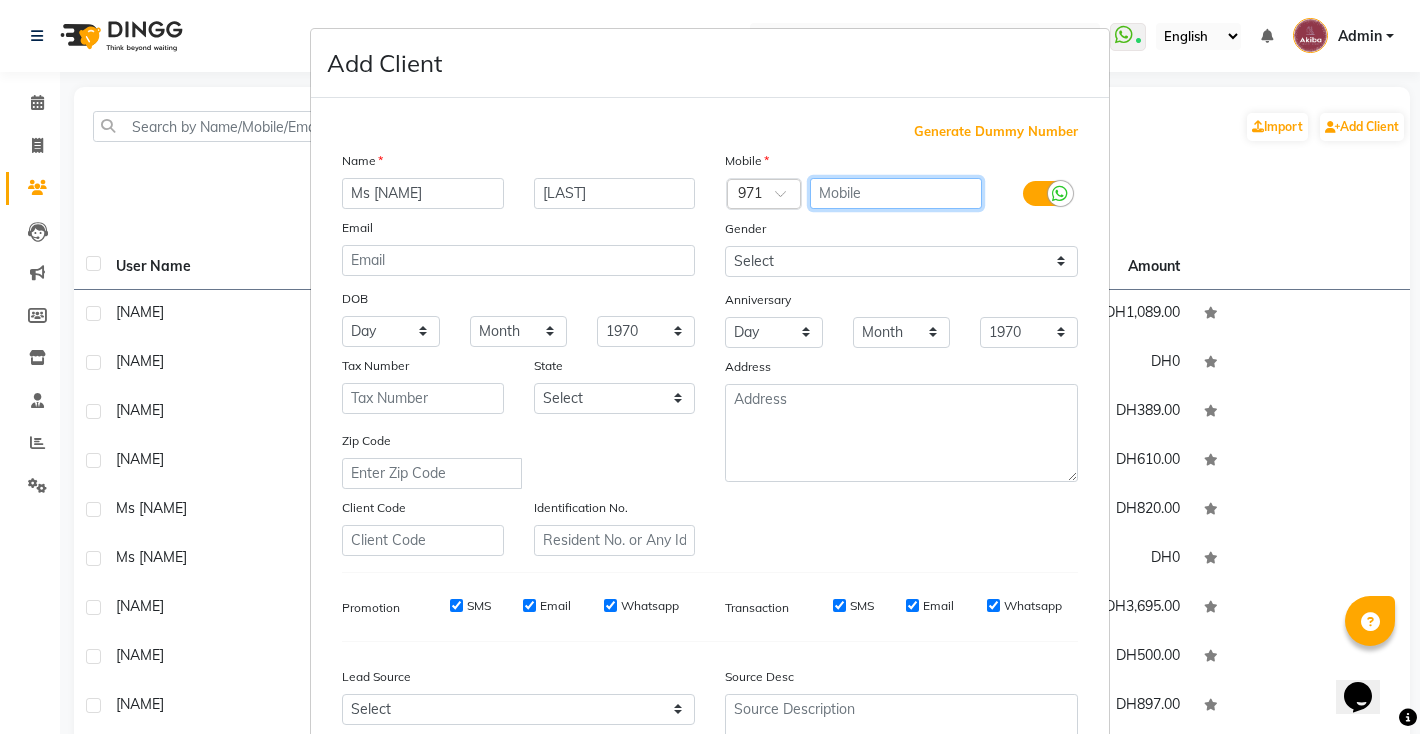 click at bounding box center (896, 193) 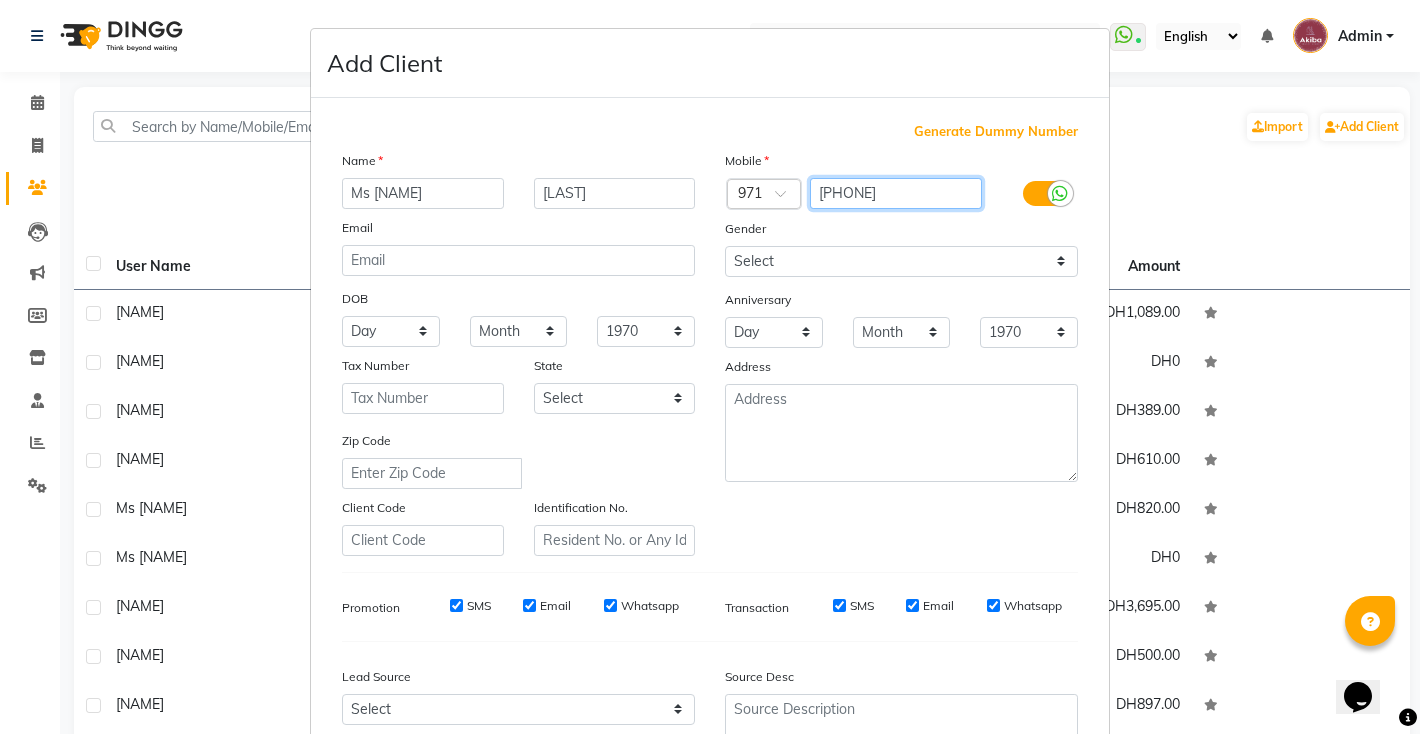 scroll, scrollTop: 188, scrollLeft: 0, axis: vertical 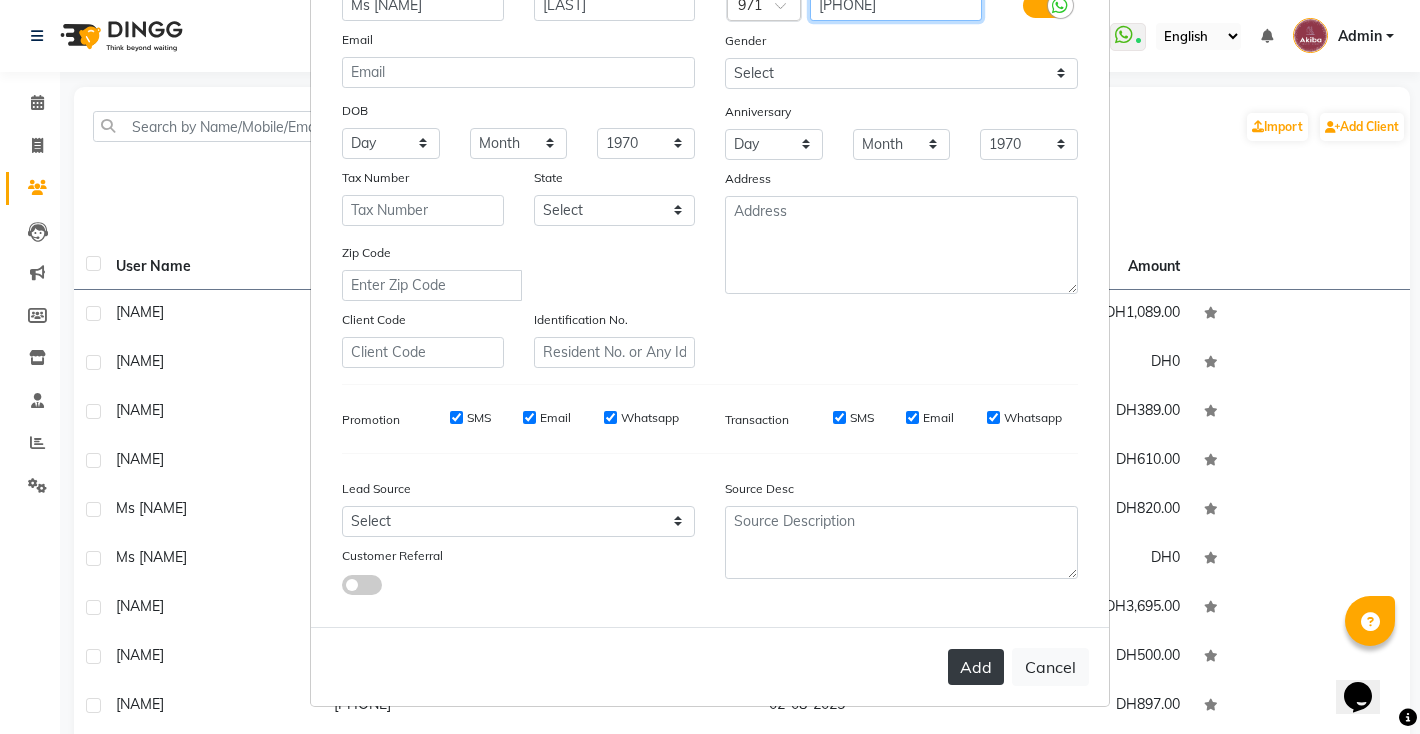 type on "[PHONE]" 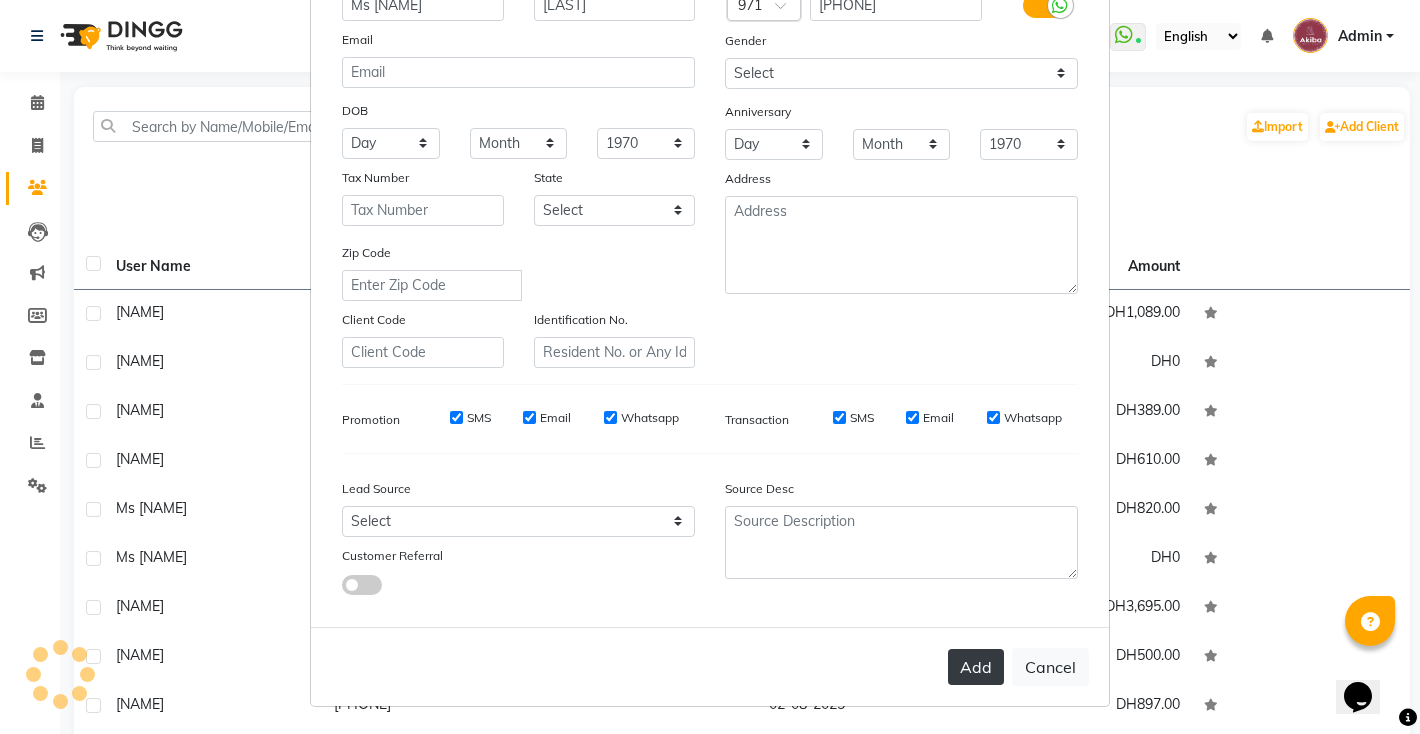 click on "Add" at bounding box center (976, 667) 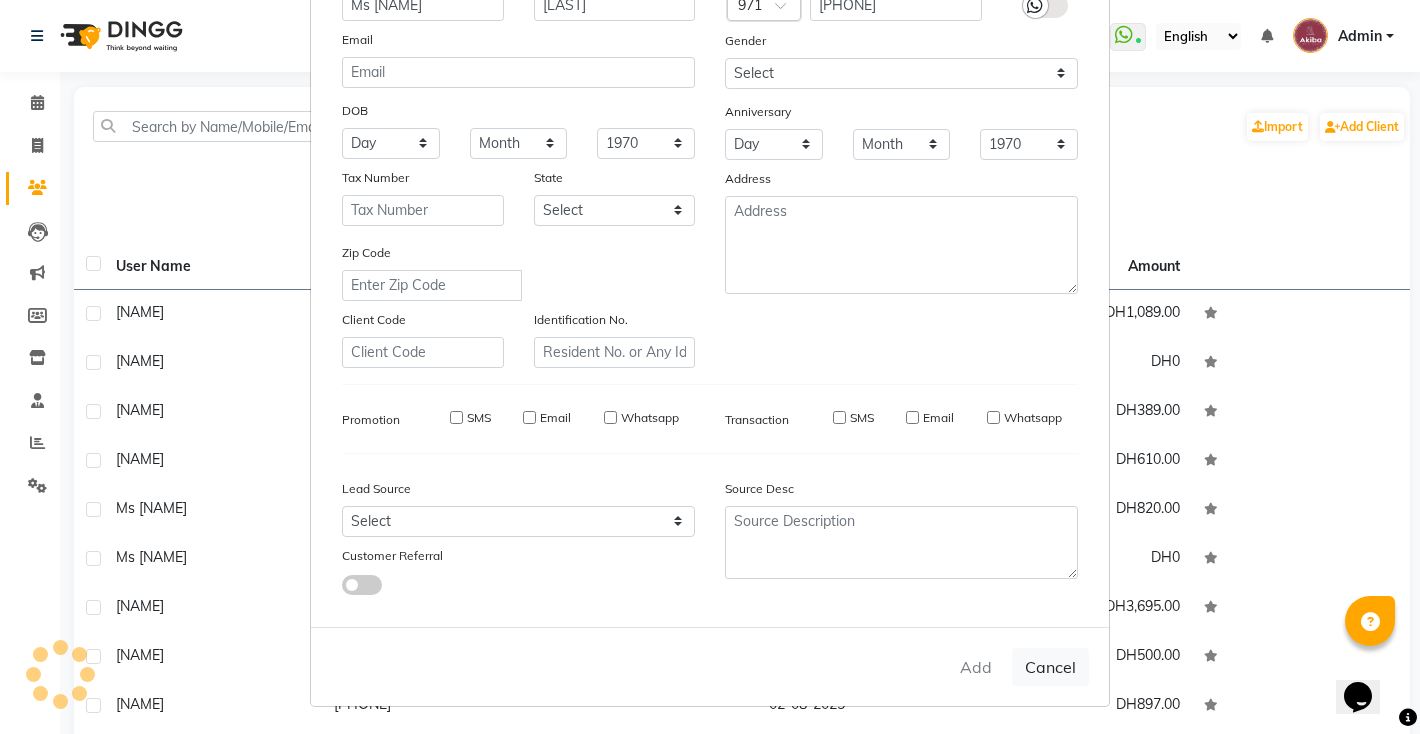 type 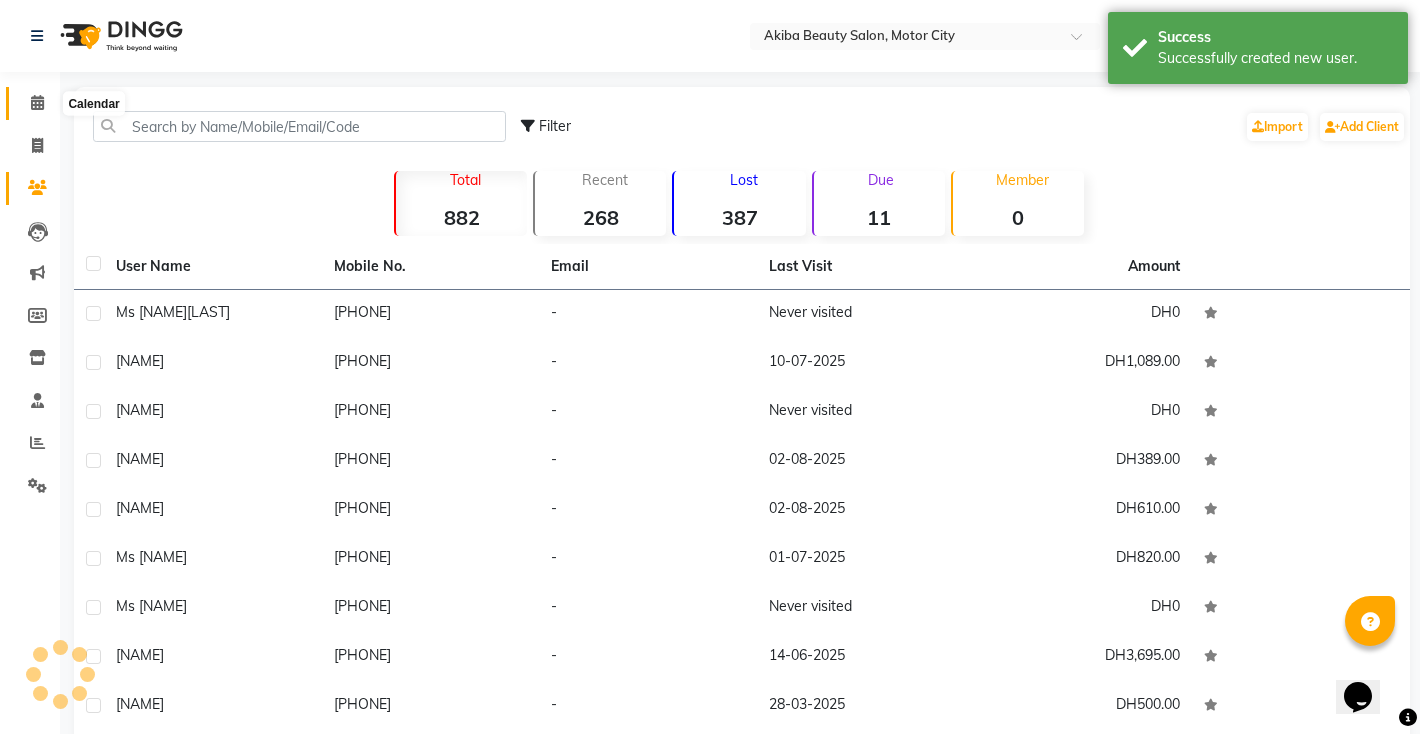 click 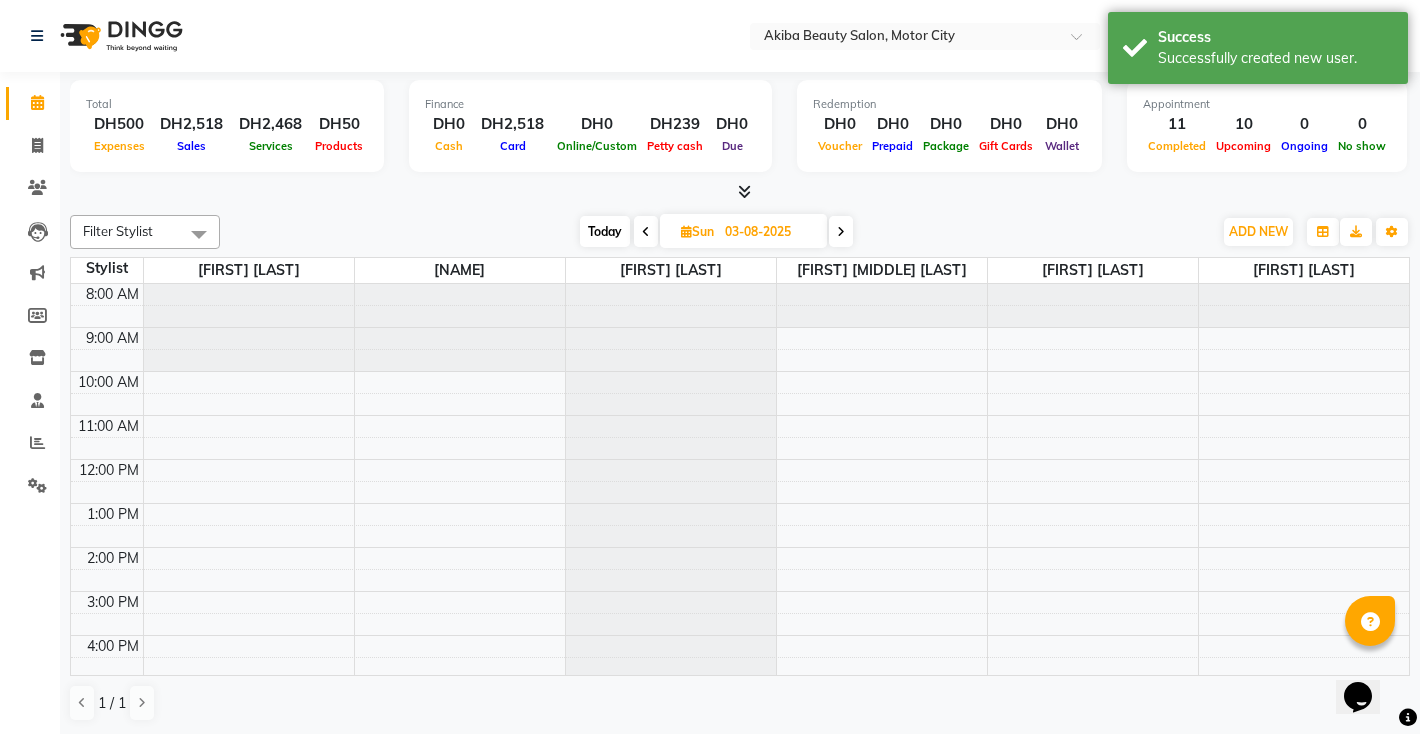 scroll, scrollTop: 0, scrollLeft: 0, axis: both 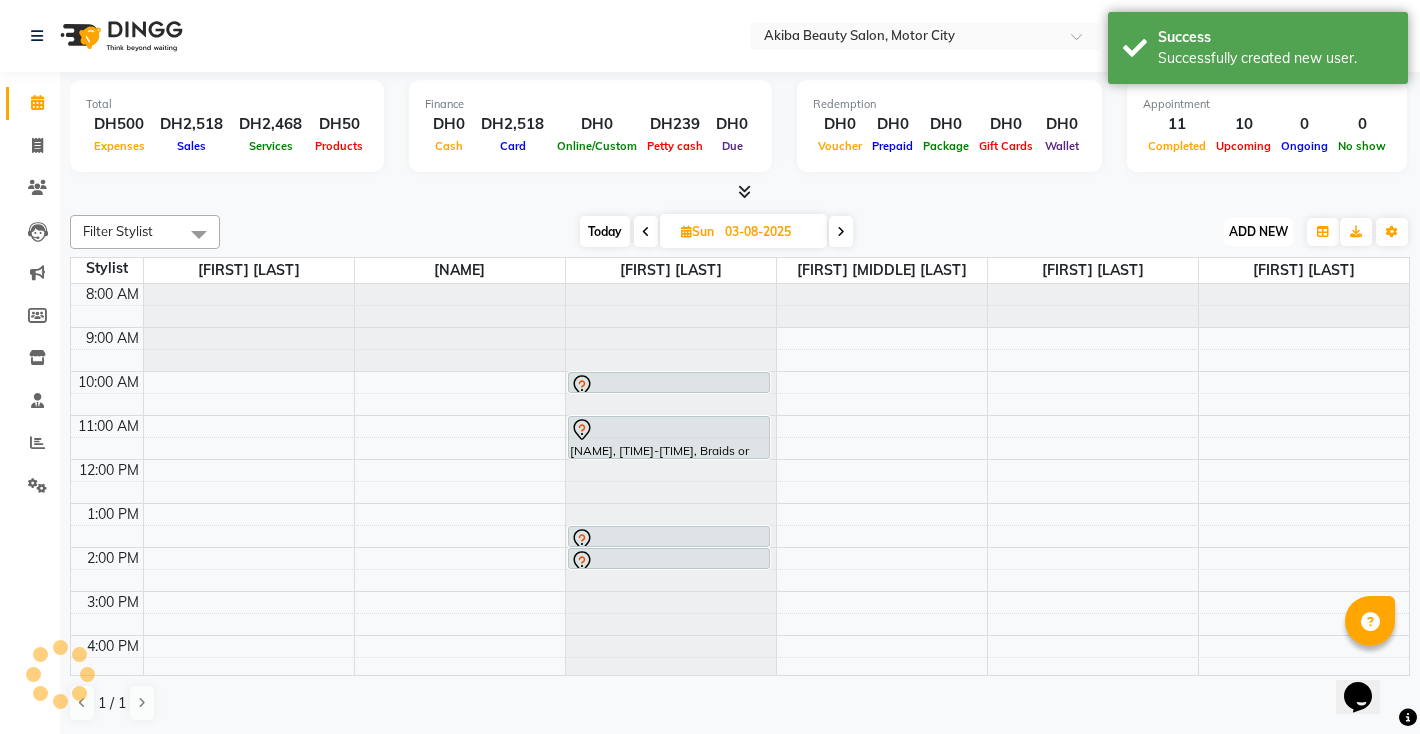 click on "ADD NEW" at bounding box center (1258, 231) 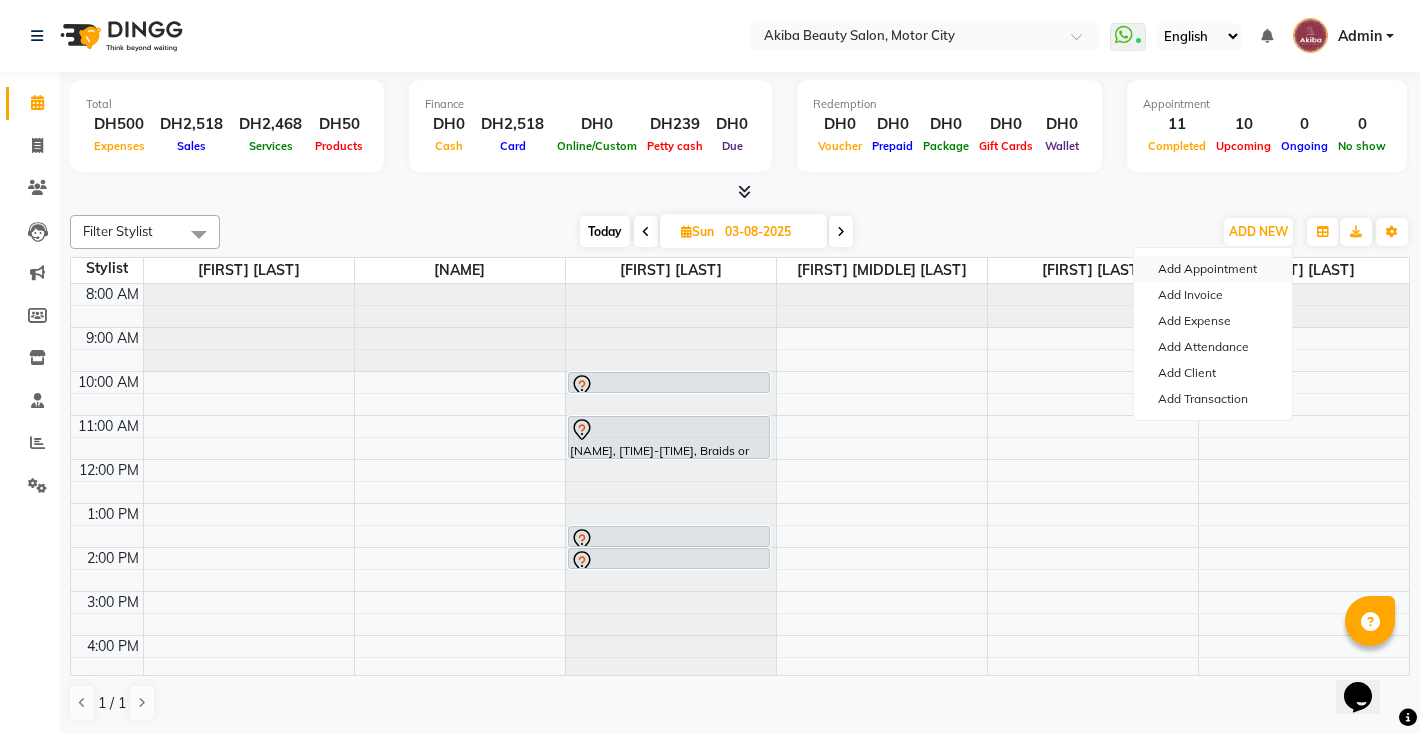 click on "Add Appointment" at bounding box center [1213, 269] 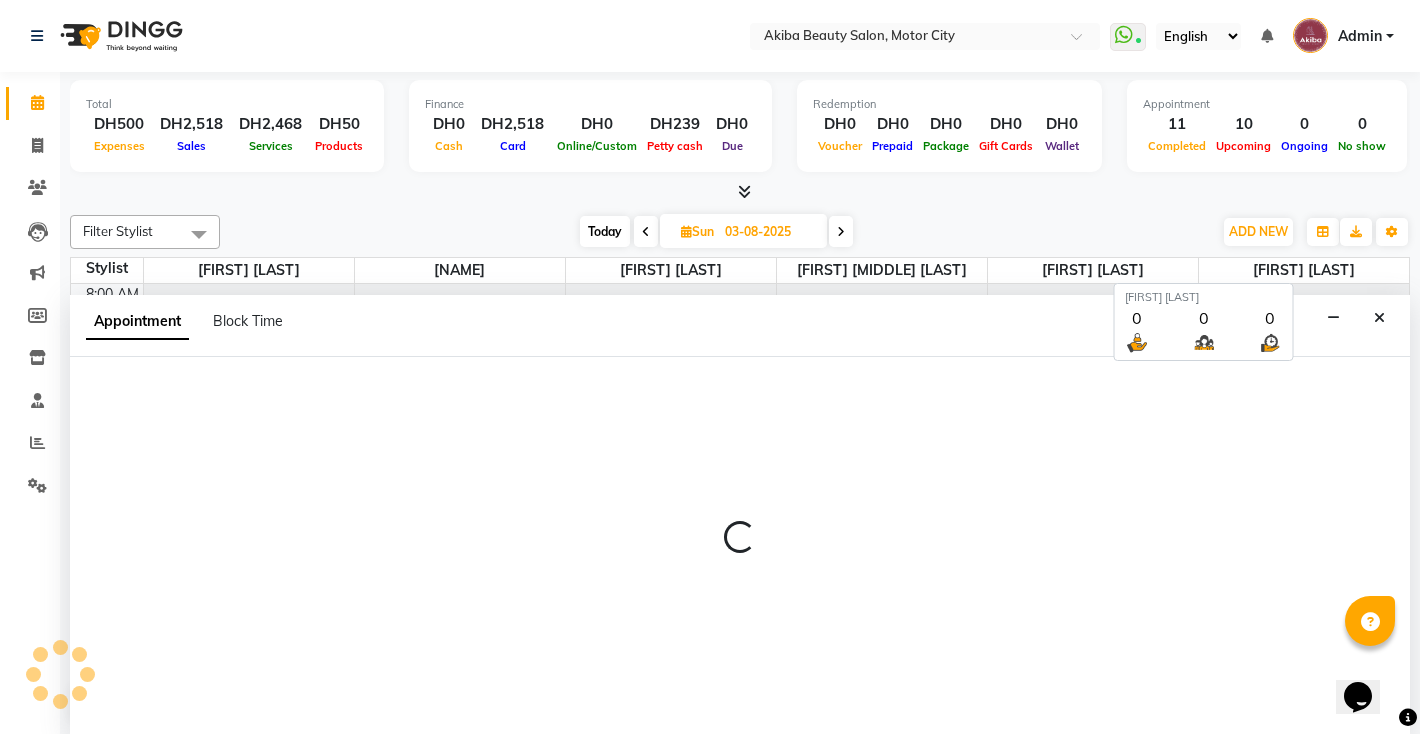 scroll, scrollTop: 1, scrollLeft: 0, axis: vertical 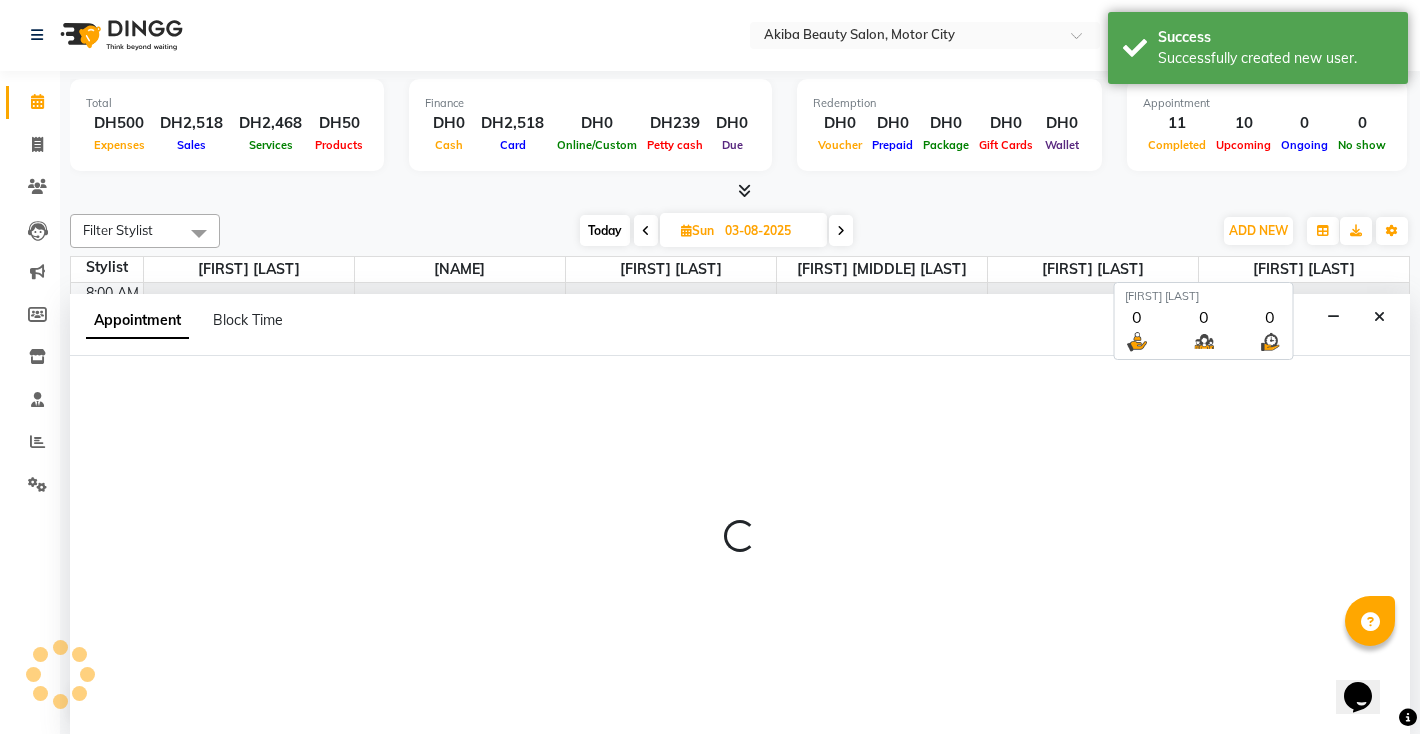 select on "540" 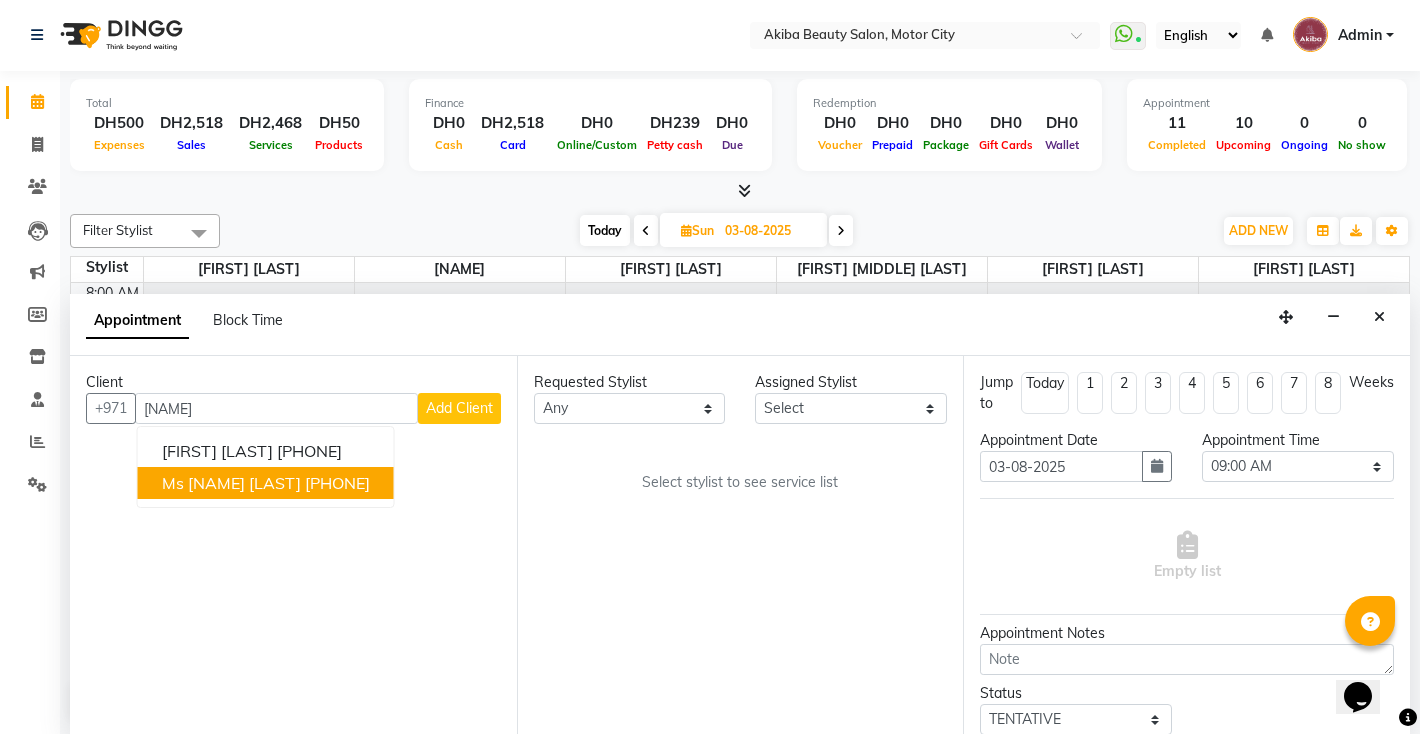 click on "Ms [NAME] [LAST]" at bounding box center [231, 483] 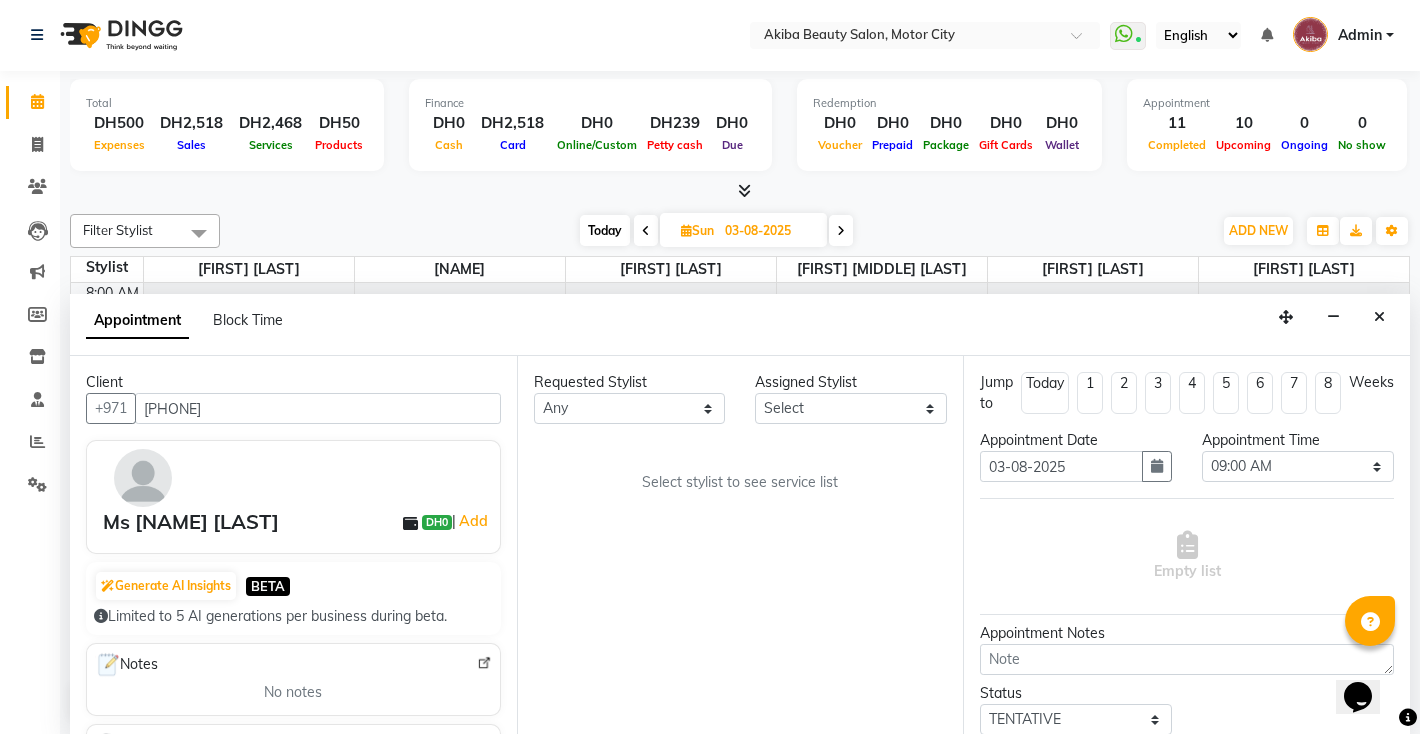type on "[PHONE]" 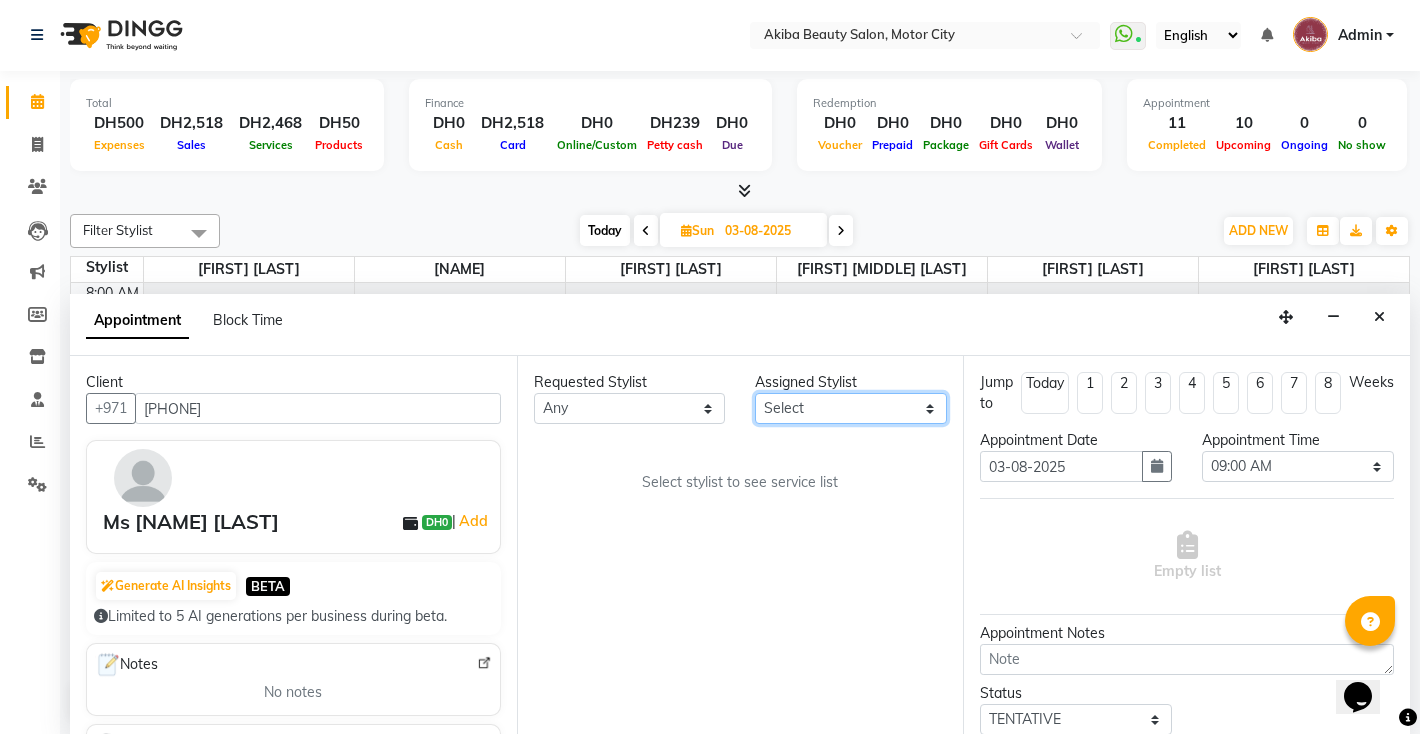 click on "Select [NAME] [LAST] [NAME] [NAME] [NAME] [NAME] [NAME] [NAME]" at bounding box center [851, 408] 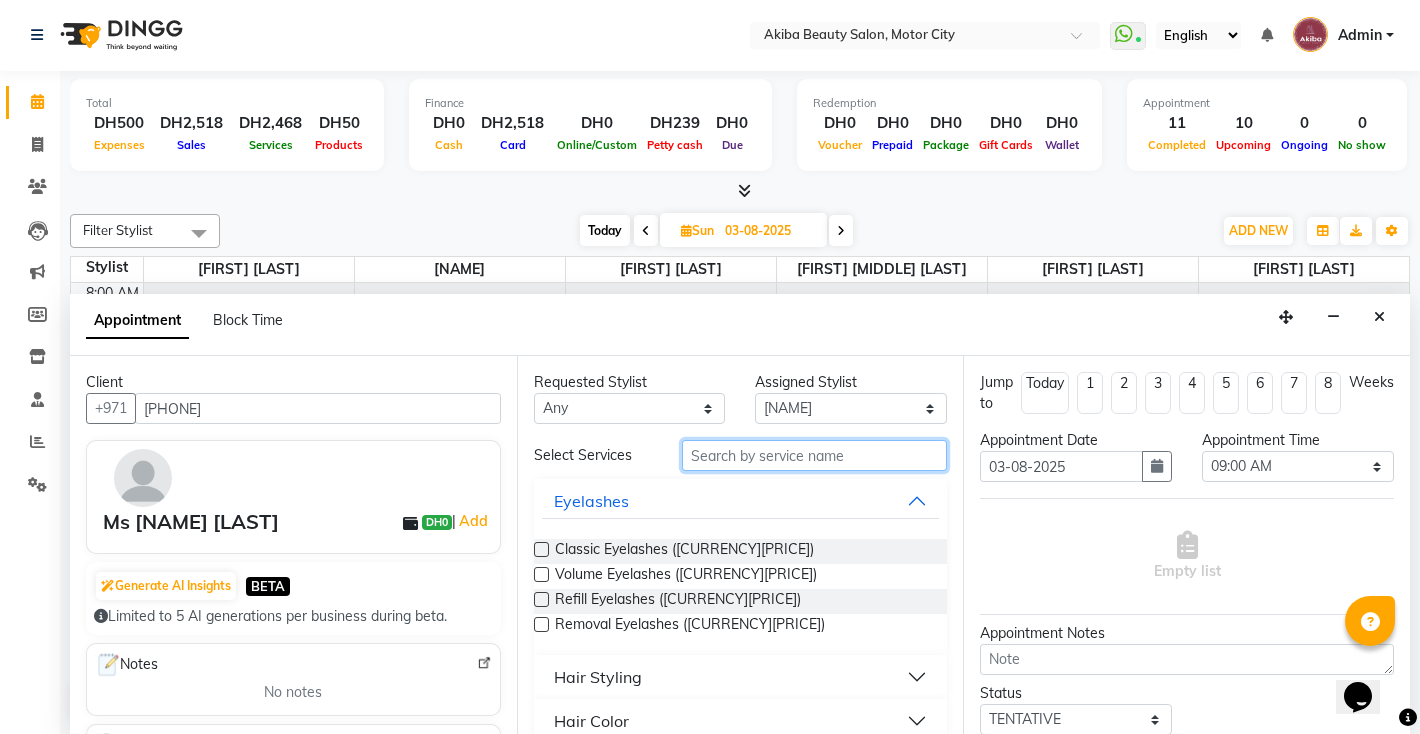 click at bounding box center (815, 455) 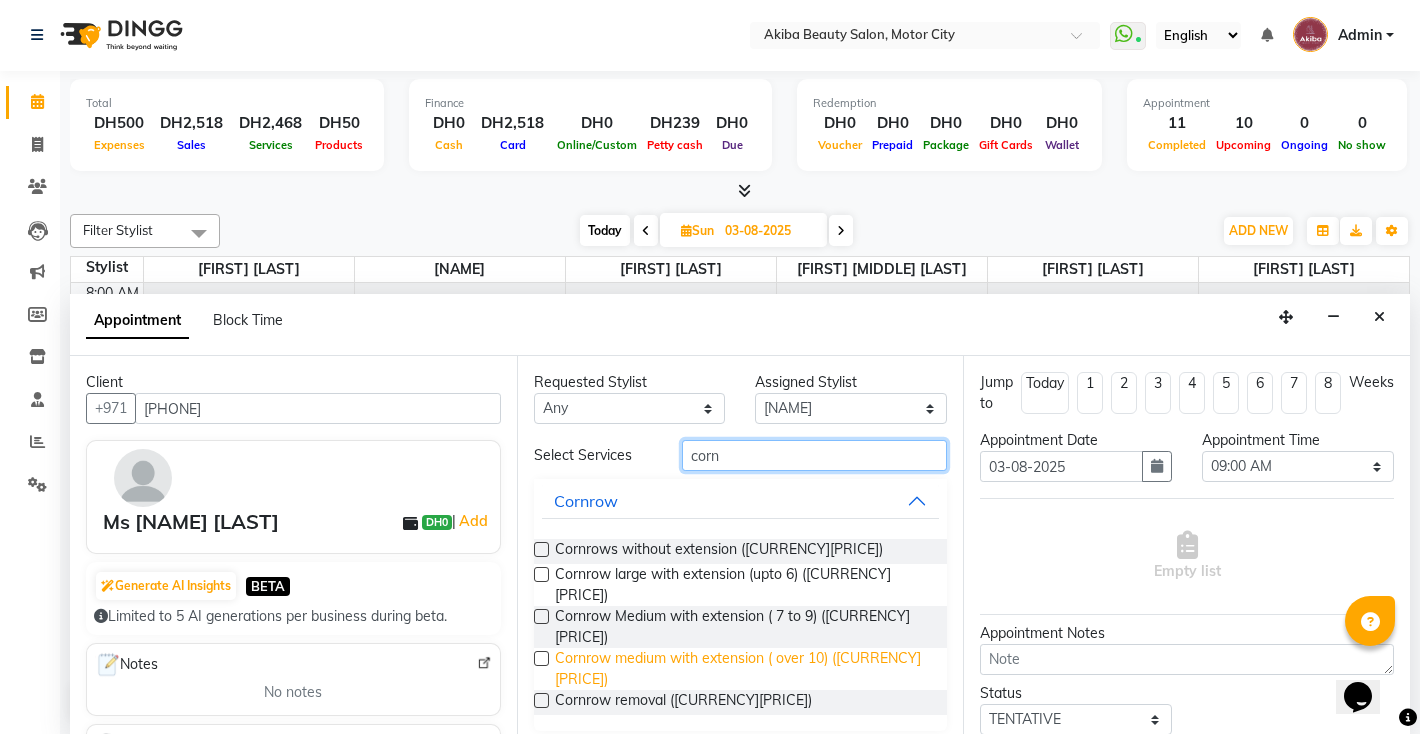 type on "corn" 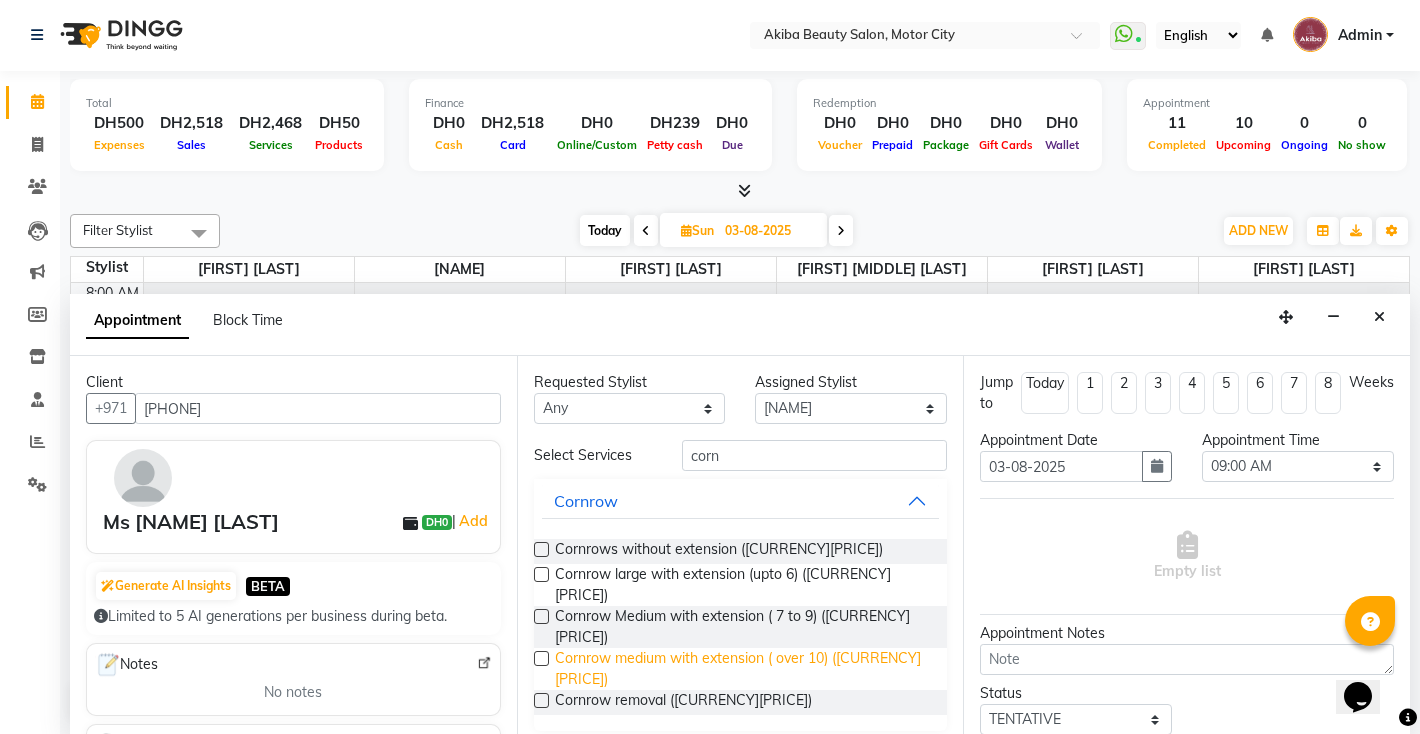 click on "Cornrow medium with extension ( over 10) ([CURRENCY][PRICE])" at bounding box center [743, 669] 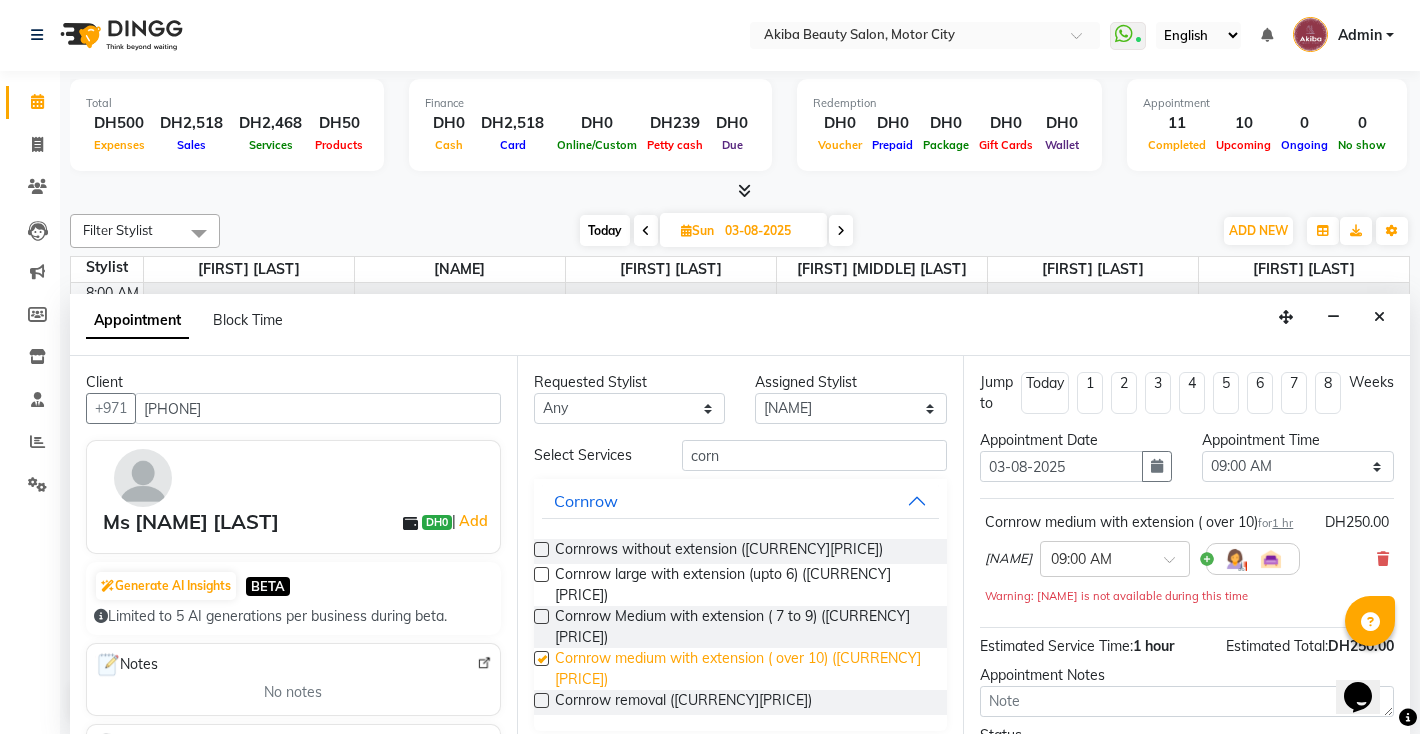checkbox on "false" 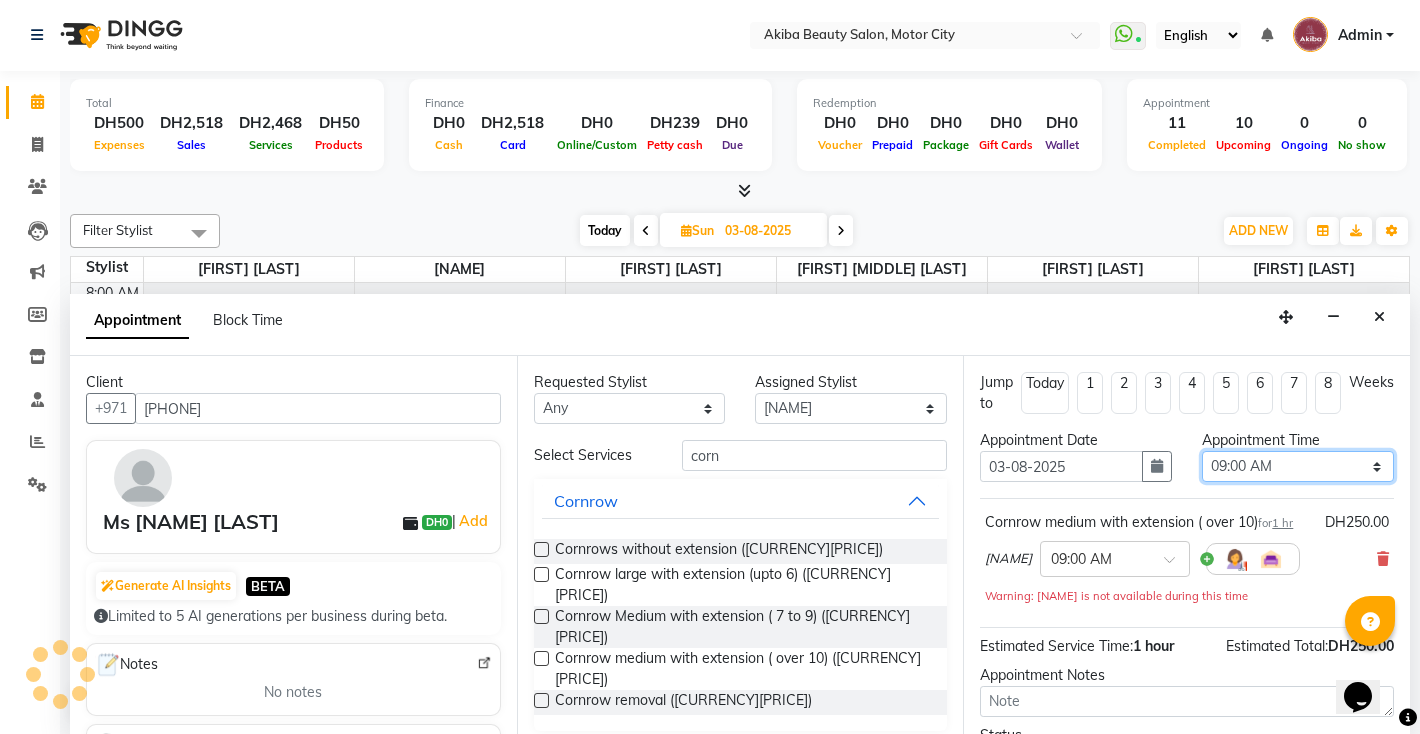click on "Select 09:00 AM 09:15 AM 09:30 AM 09:45 AM 10:00 AM 10:15 AM 10:30 AM 10:45 AM 11:00 AM 11:15 AM 11:30 AM 11:45 AM 12:00 PM 12:15 PM 12:30 PM 12:45 PM 01:00 PM 01:15 PM 01:30 PM 01:45 PM 02:00 PM 02:15 PM 02:30 PM 02:45 PM 03:00 PM 03:15 PM 03:30 PM 03:45 PM 04:00 PM 04:15 PM 04:30 PM 04:45 PM 05:00 PM 05:15 PM 05:30 PM 05:45 PM 06:00 PM 06:15 PM 06:30 PM 06:45 PM 07:00 PM 07:15 PM 07:30 PM 07:45 PM 08:00 PM 08:15 PM 08:30 PM 08:45 PM 09:00 PM" at bounding box center [1298, 466] 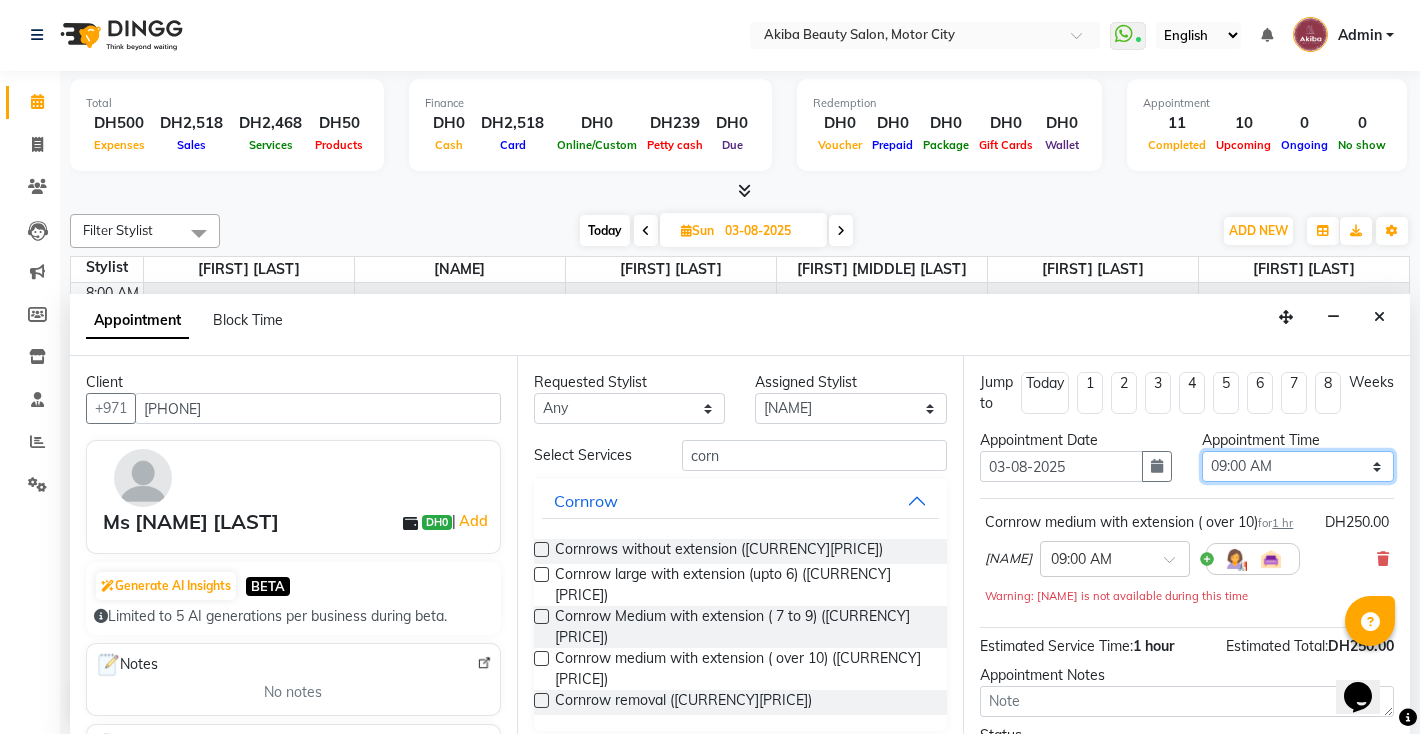 select on "600" 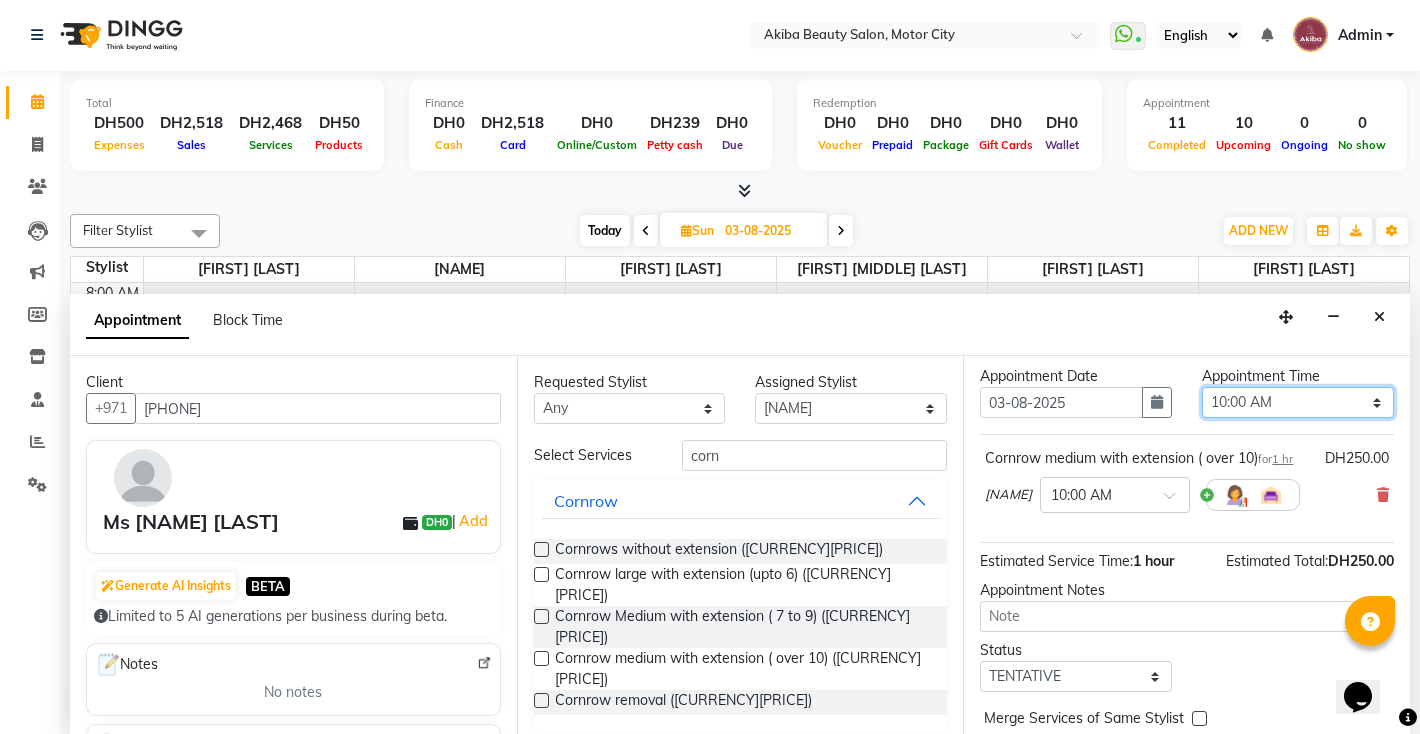 scroll, scrollTop: 147, scrollLeft: 0, axis: vertical 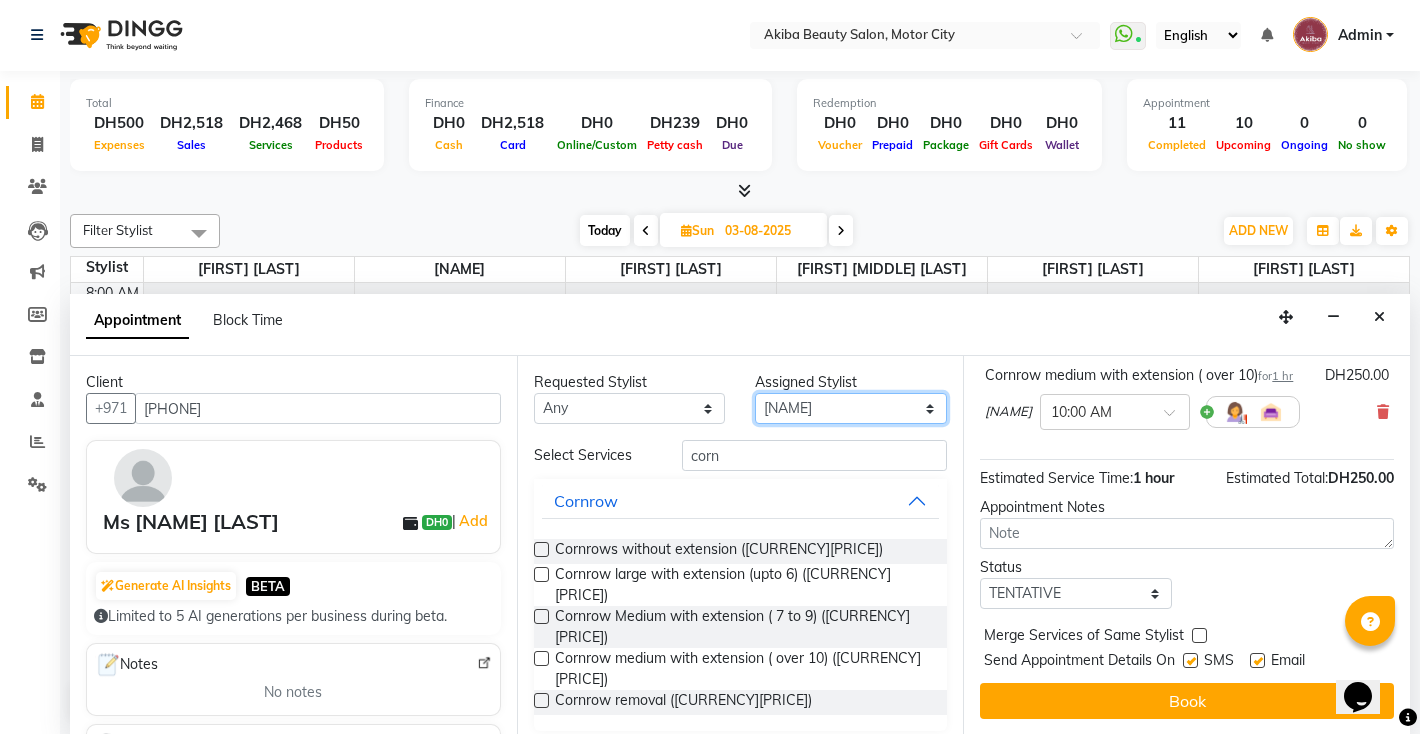 click on "Select [NAME] [LAST] [NAME] [NAME] [NAME] [NAME] [NAME] [NAME]" at bounding box center [851, 408] 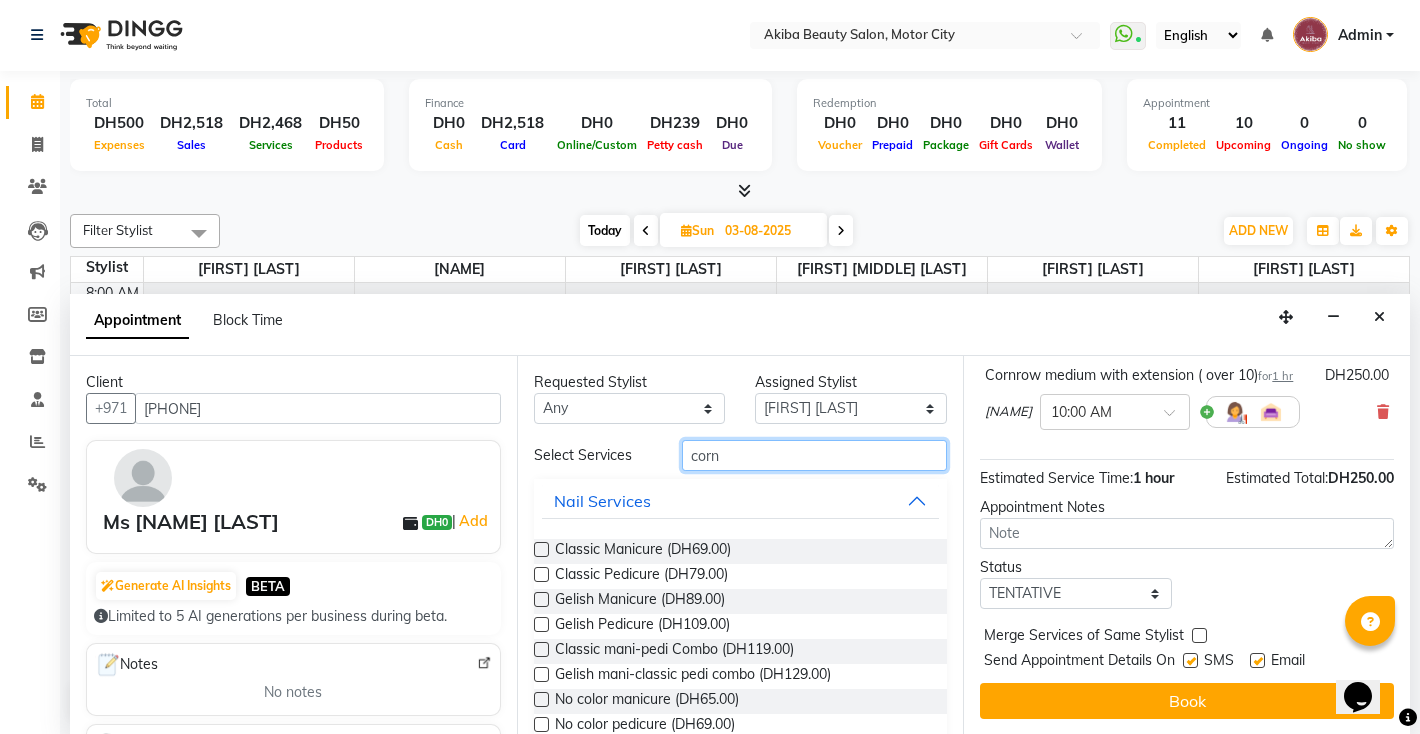 click on "corn" at bounding box center (815, 455) 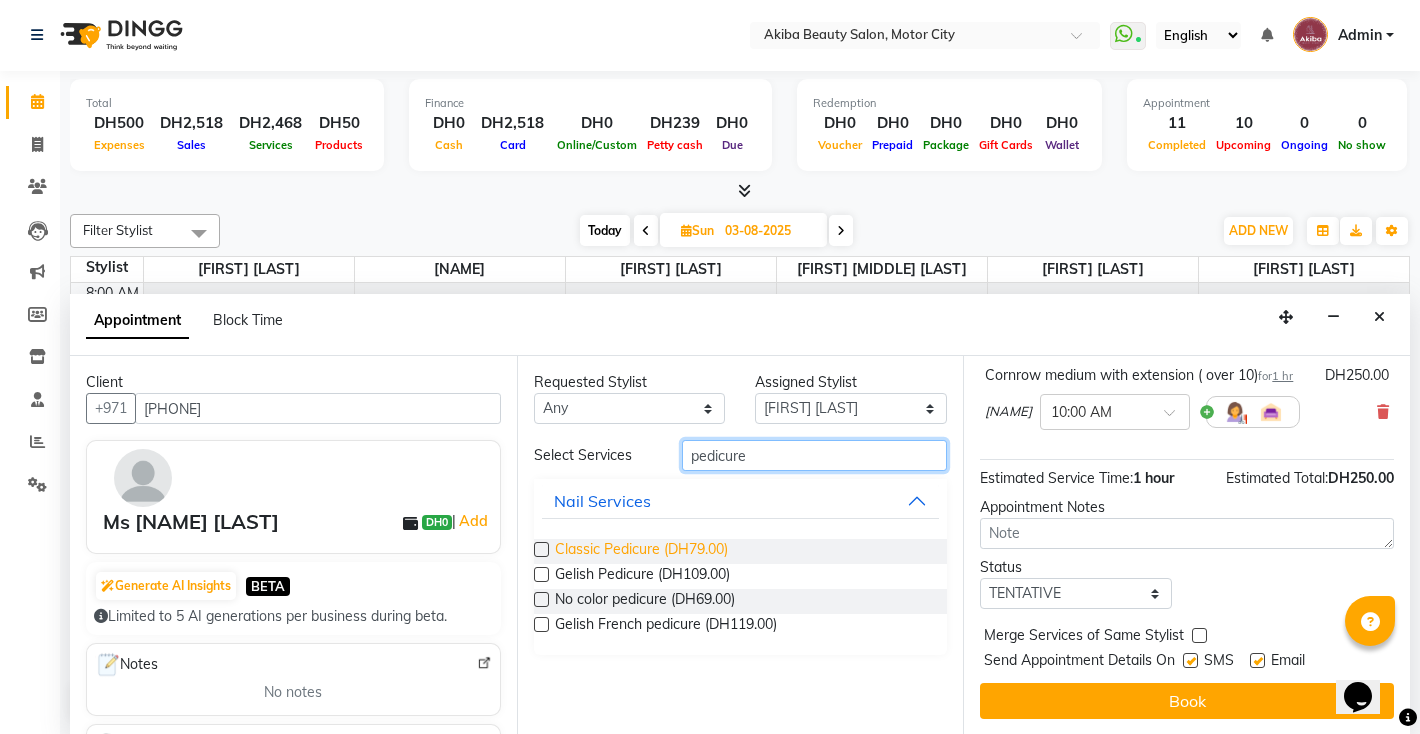 type on "pedicure" 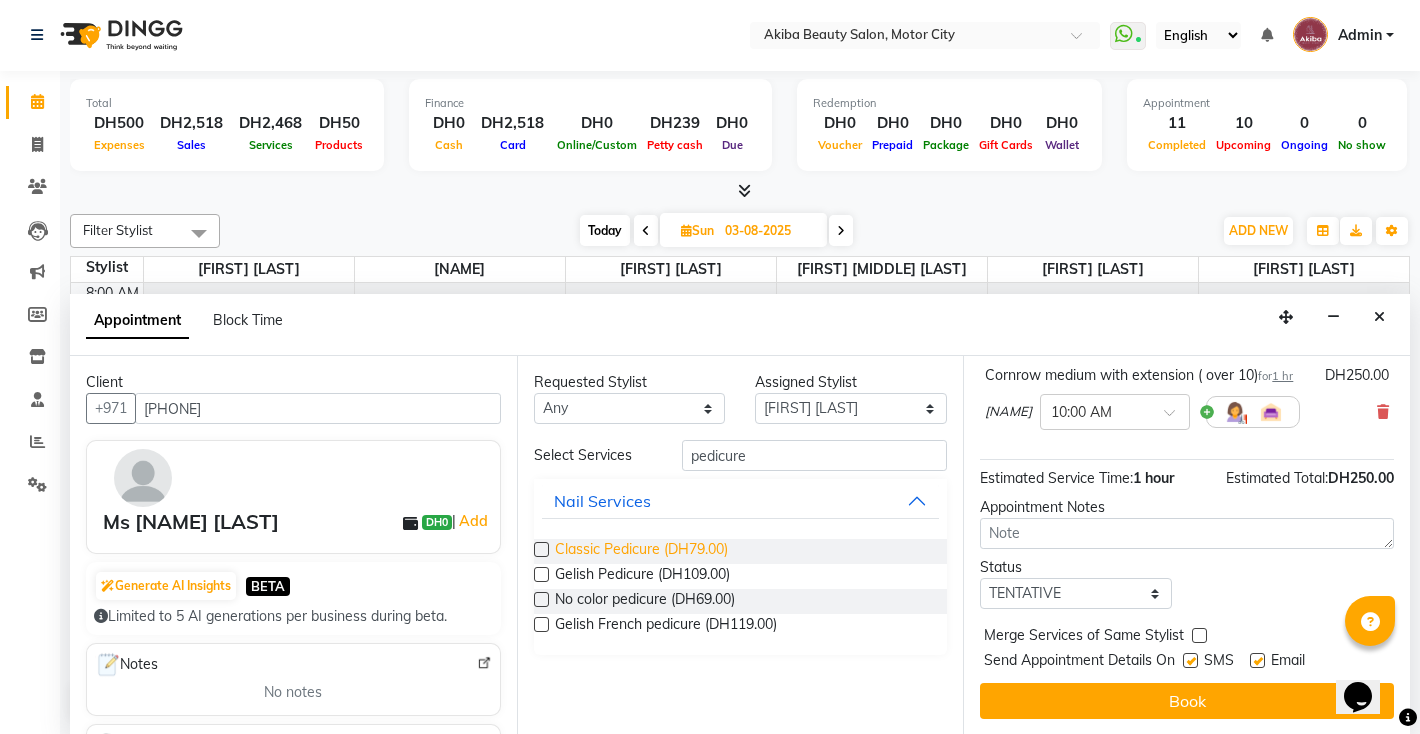 click on "Classic Pedicure (DH79.00)" at bounding box center [641, 551] 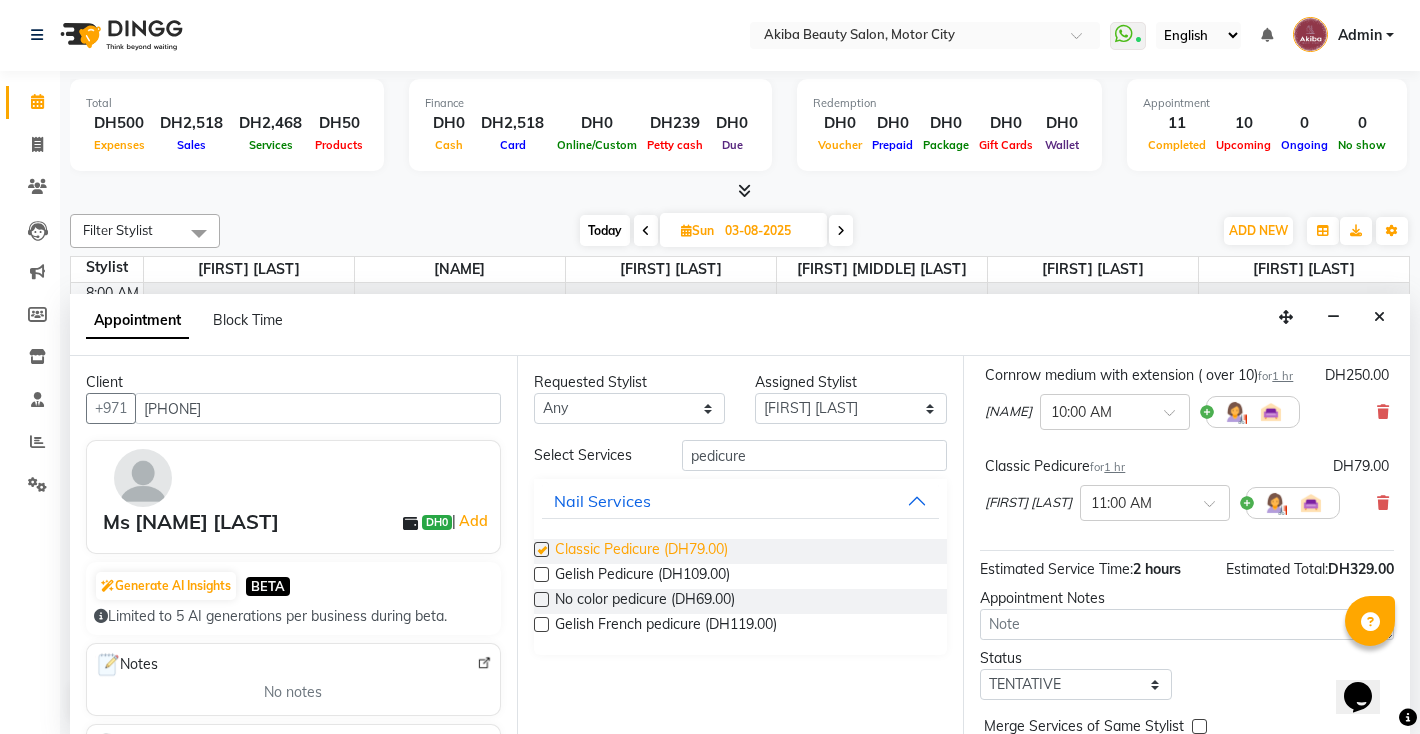 checkbox on "false" 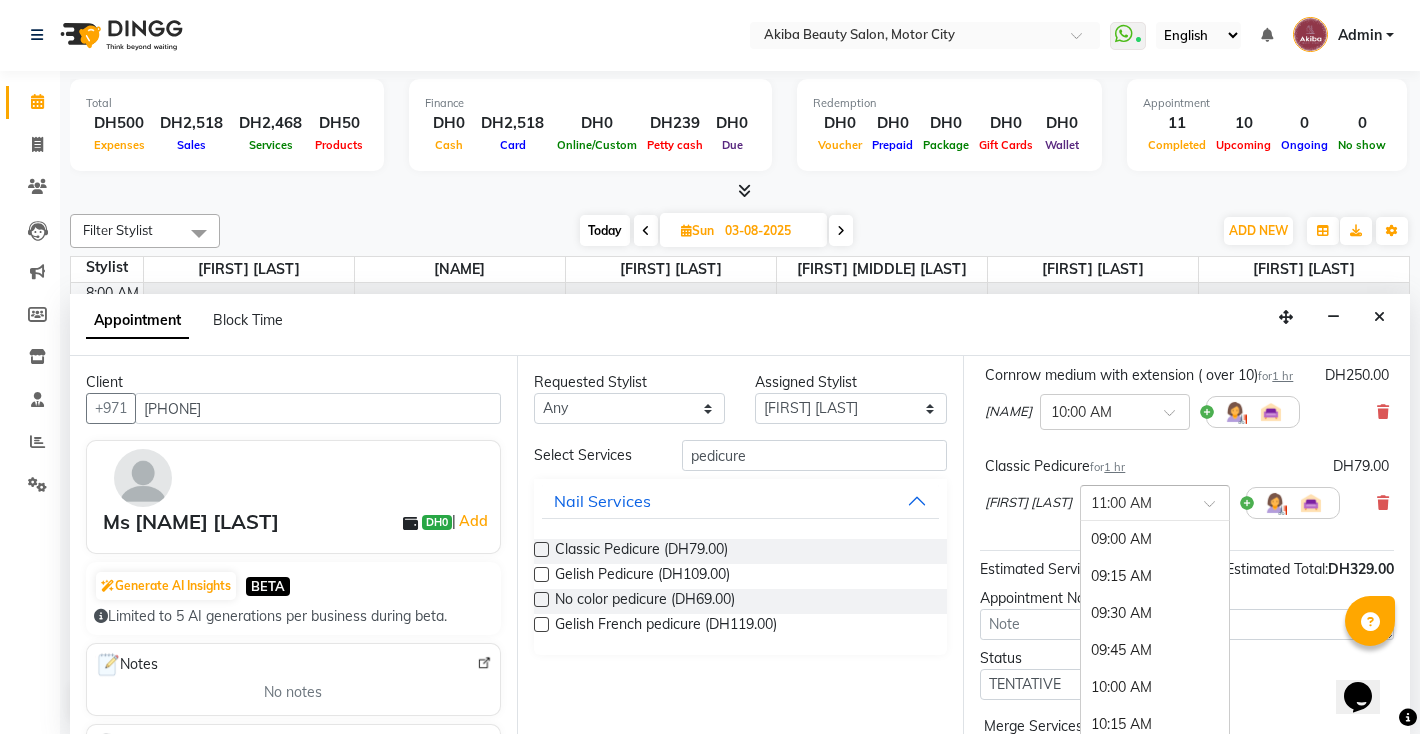 click at bounding box center [1216, 509] 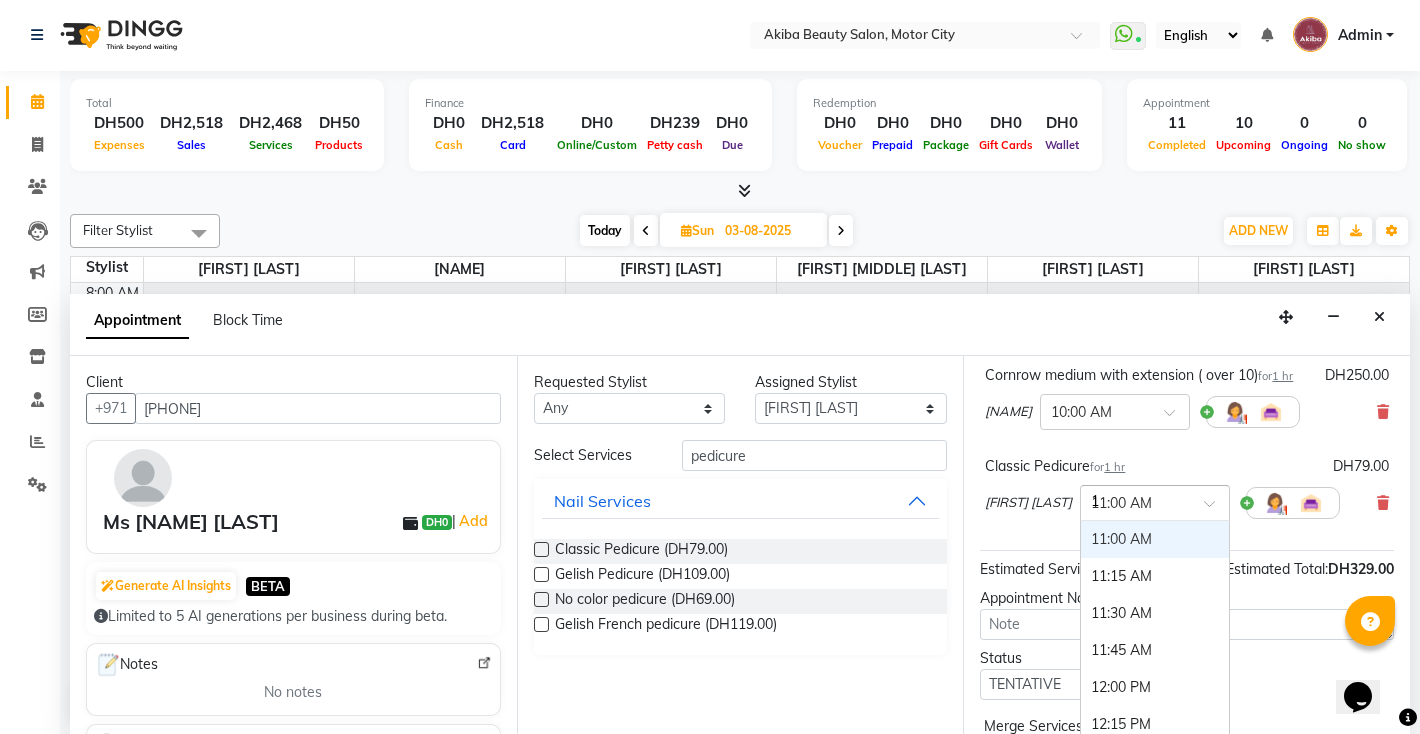 scroll, scrollTop: 185, scrollLeft: 0, axis: vertical 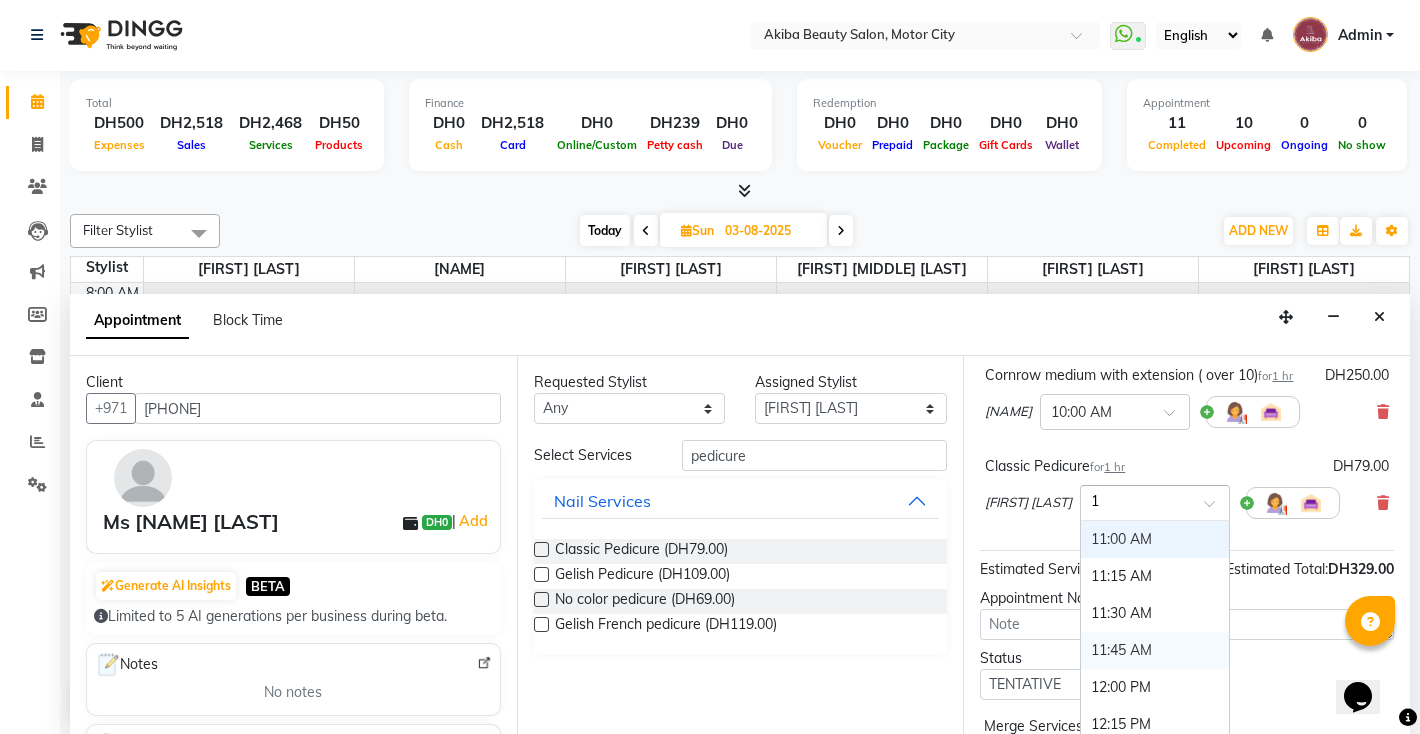 type on "10" 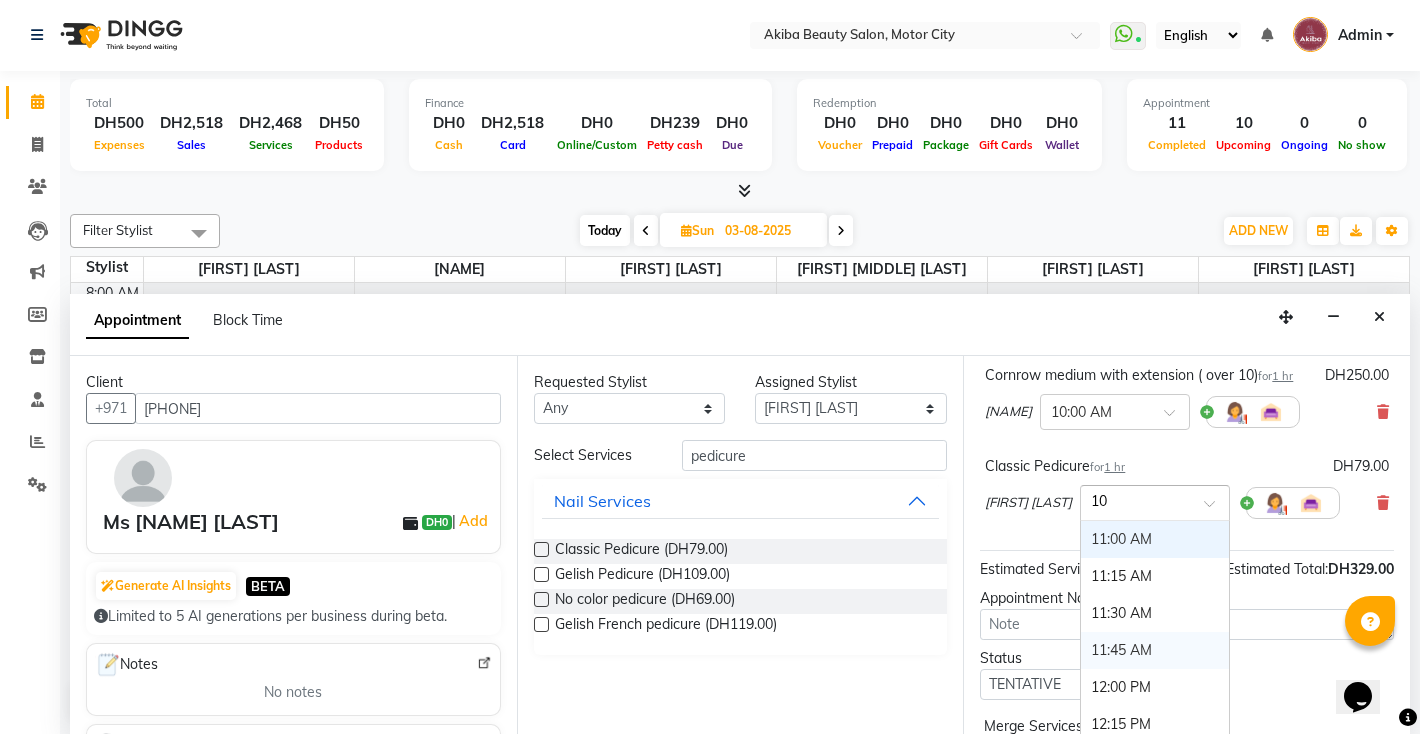 scroll, scrollTop: 0, scrollLeft: 0, axis: both 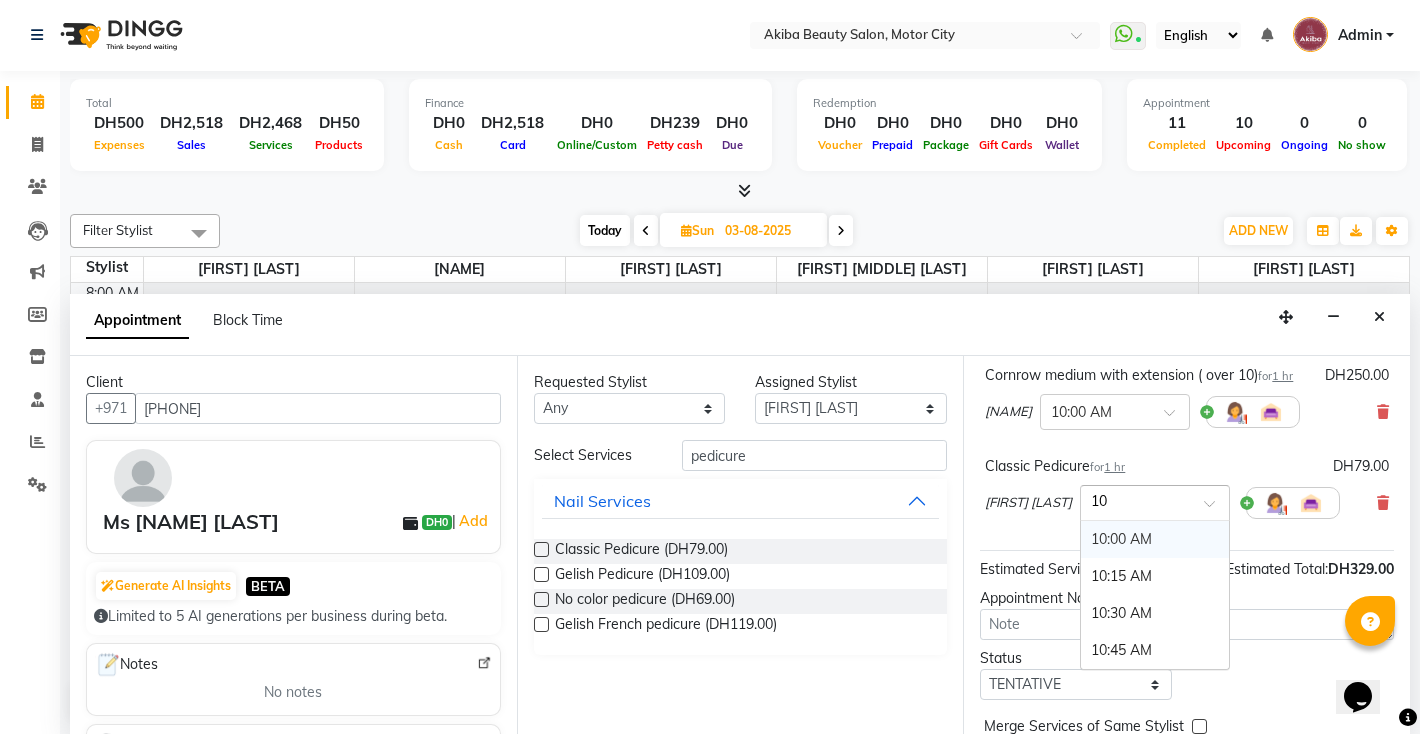 click on "10:00 AM" at bounding box center [1155, 539] 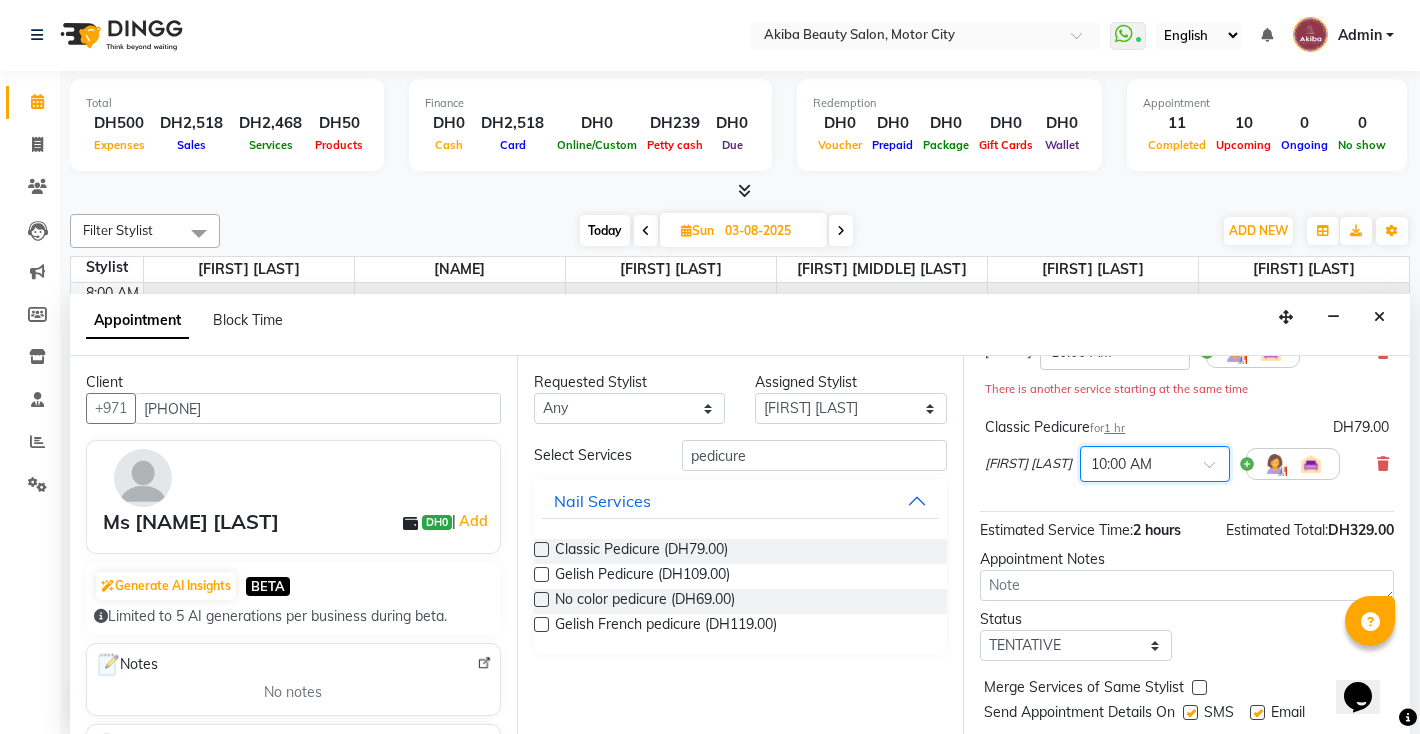 scroll, scrollTop: 259, scrollLeft: 0, axis: vertical 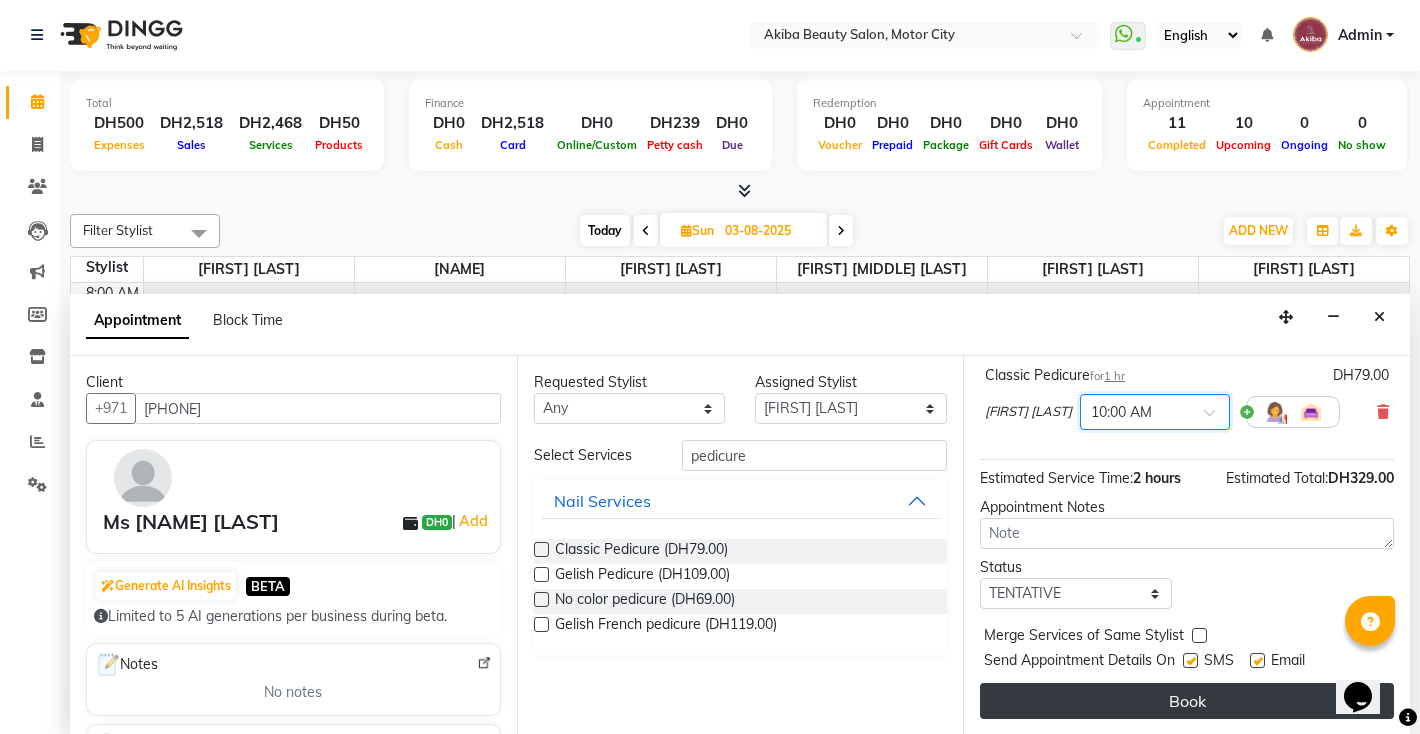 click on "Book" at bounding box center [1187, 701] 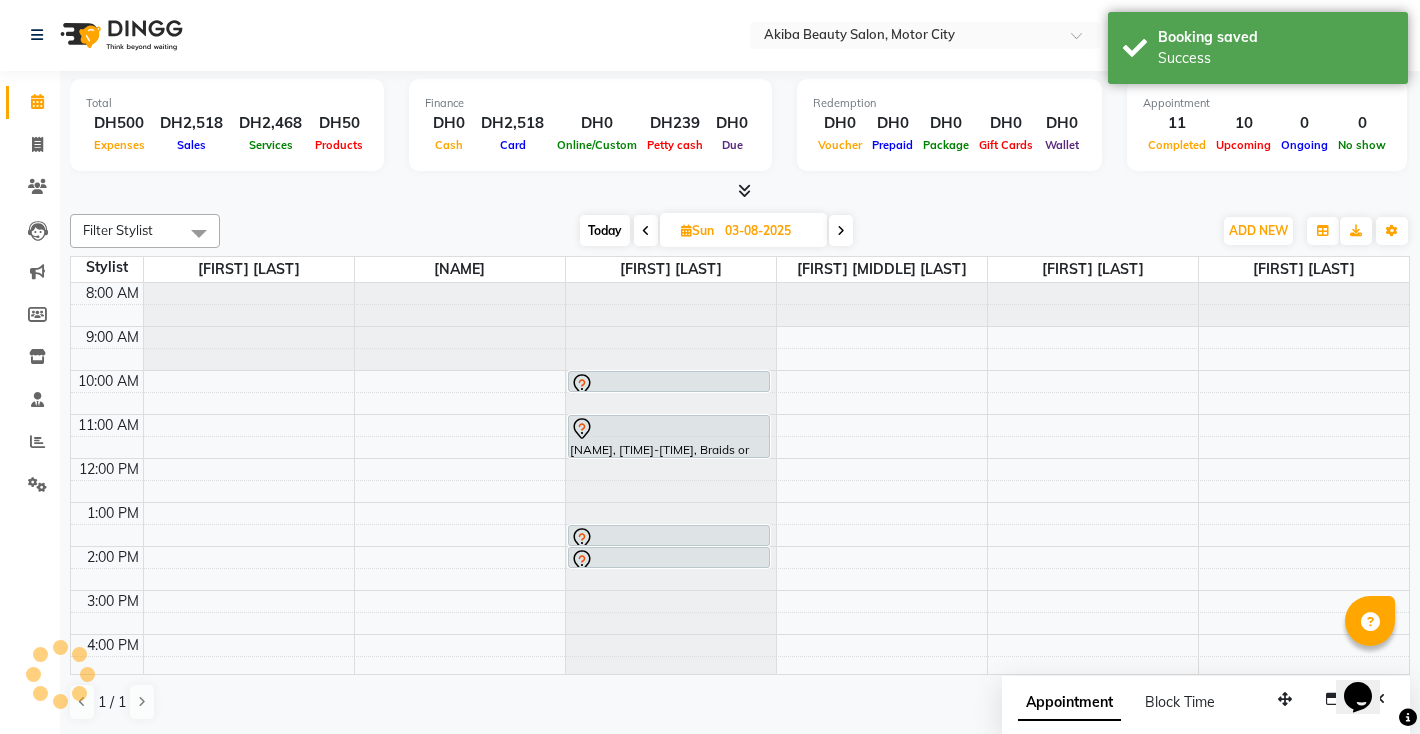 scroll, scrollTop: 0, scrollLeft: 0, axis: both 